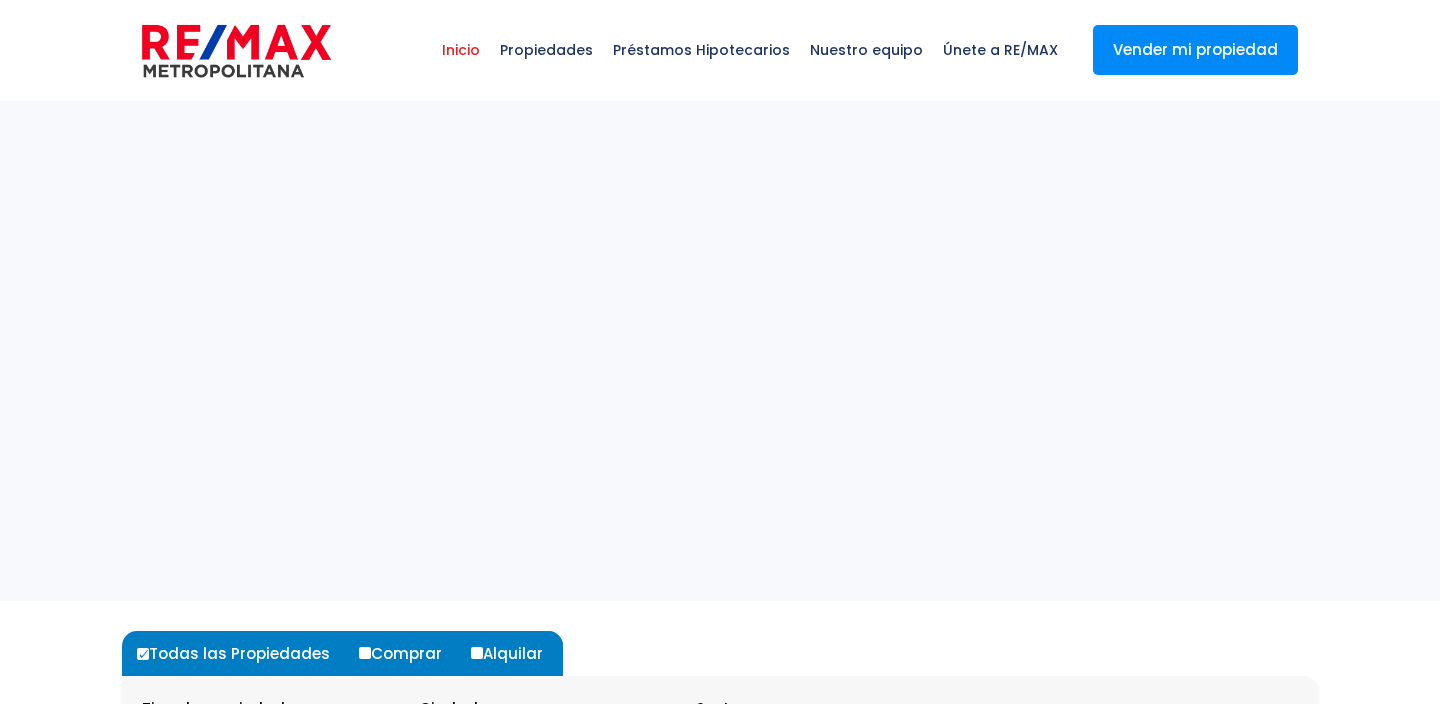 select 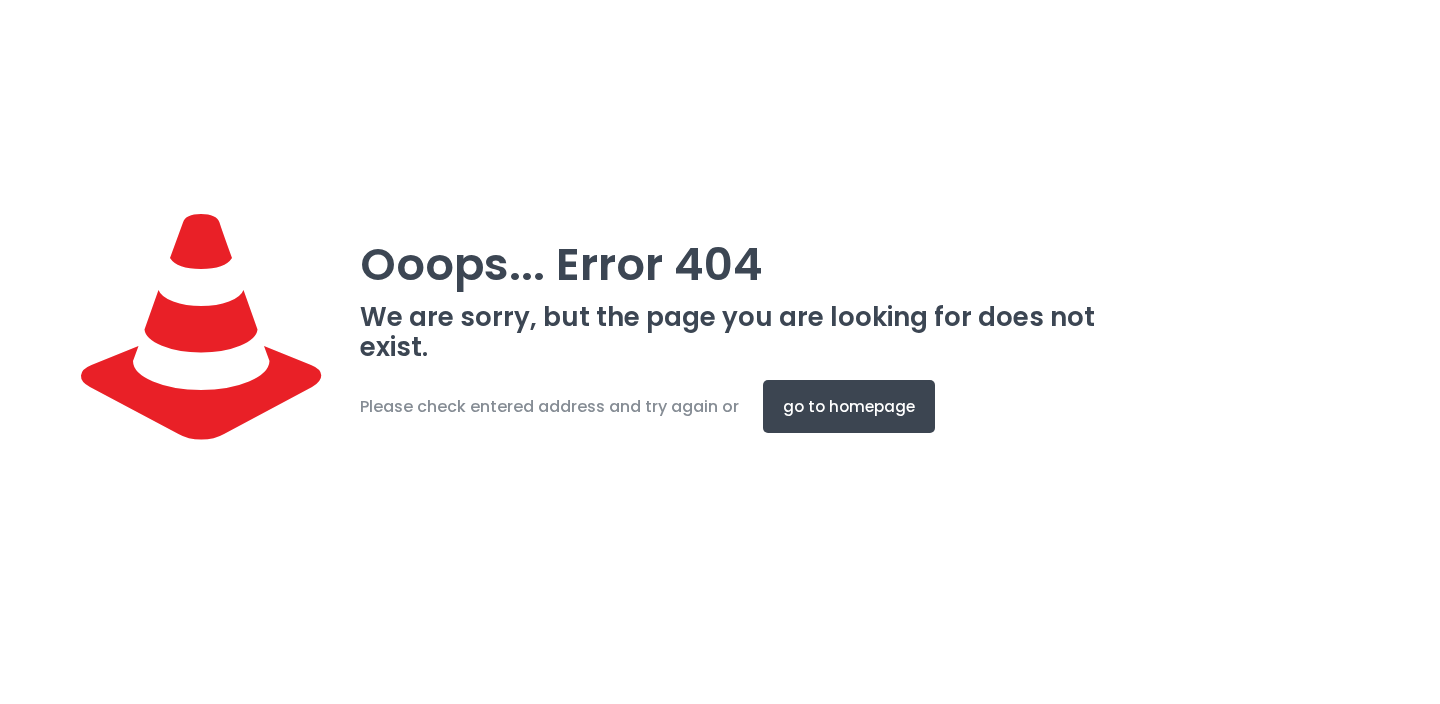 scroll, scrollTop: 0, scrollLeft: 0, axis: both 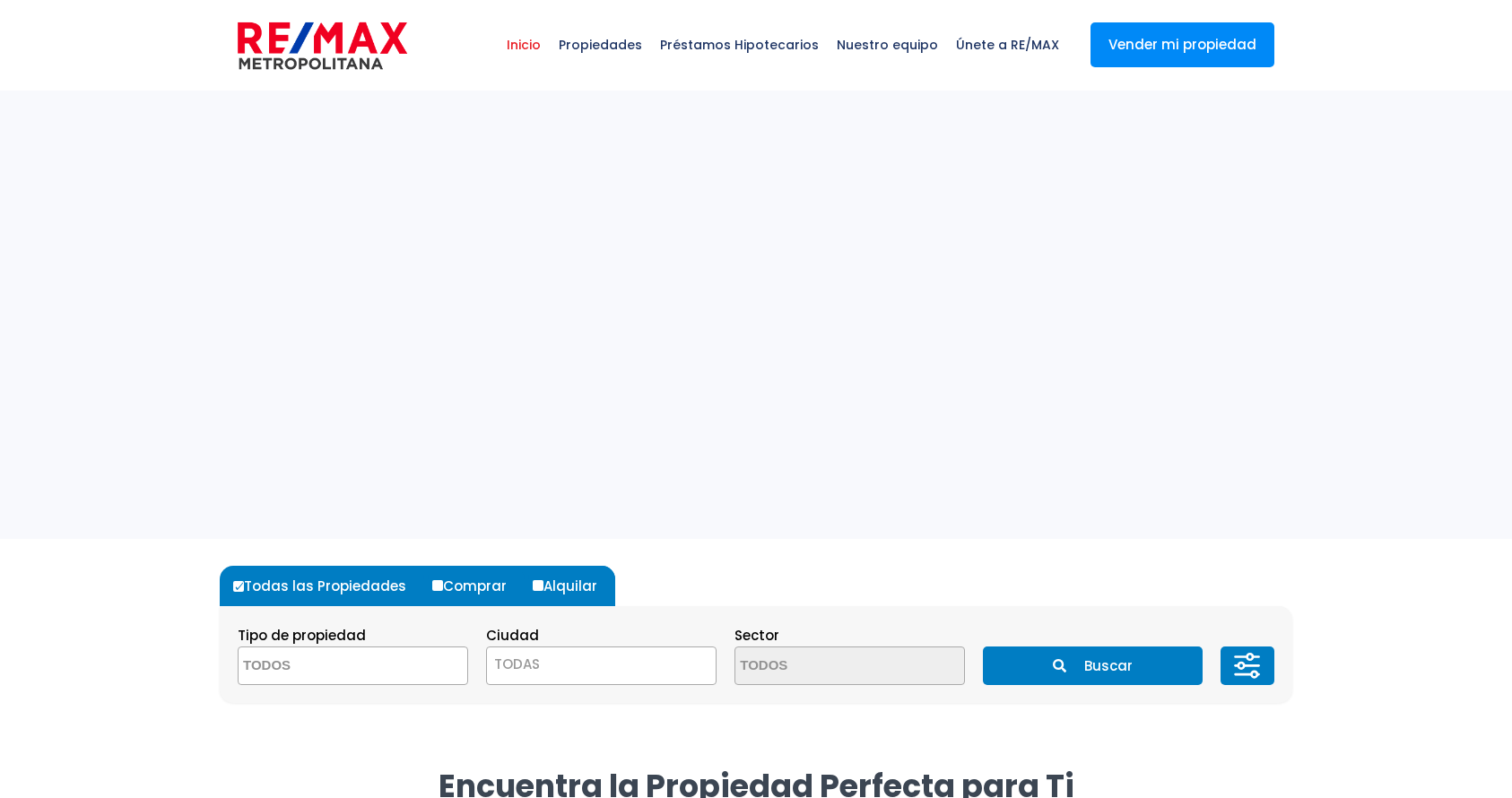 select 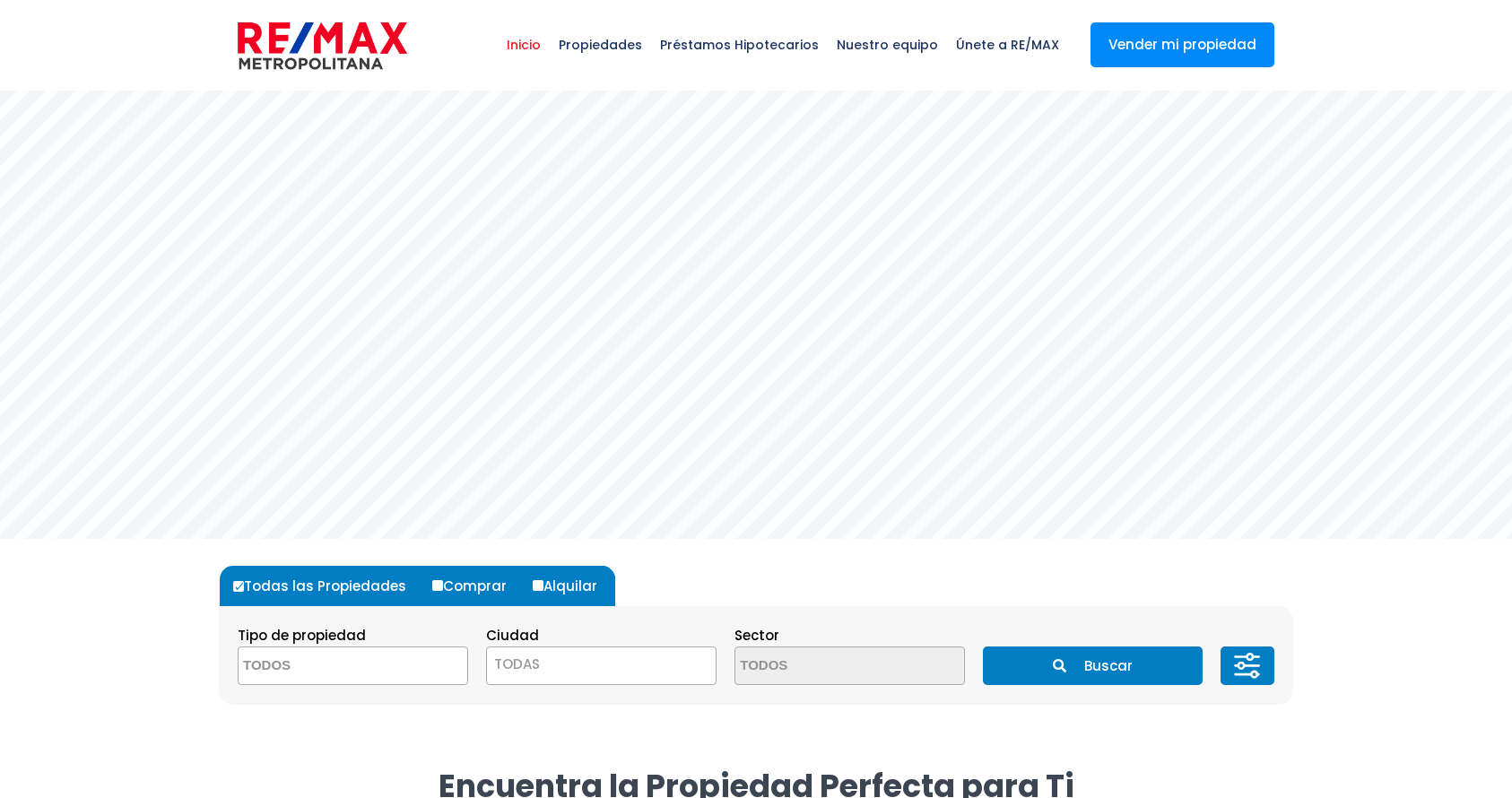scroll, scrollTop: 0, scrollLeft: 0, axis: both 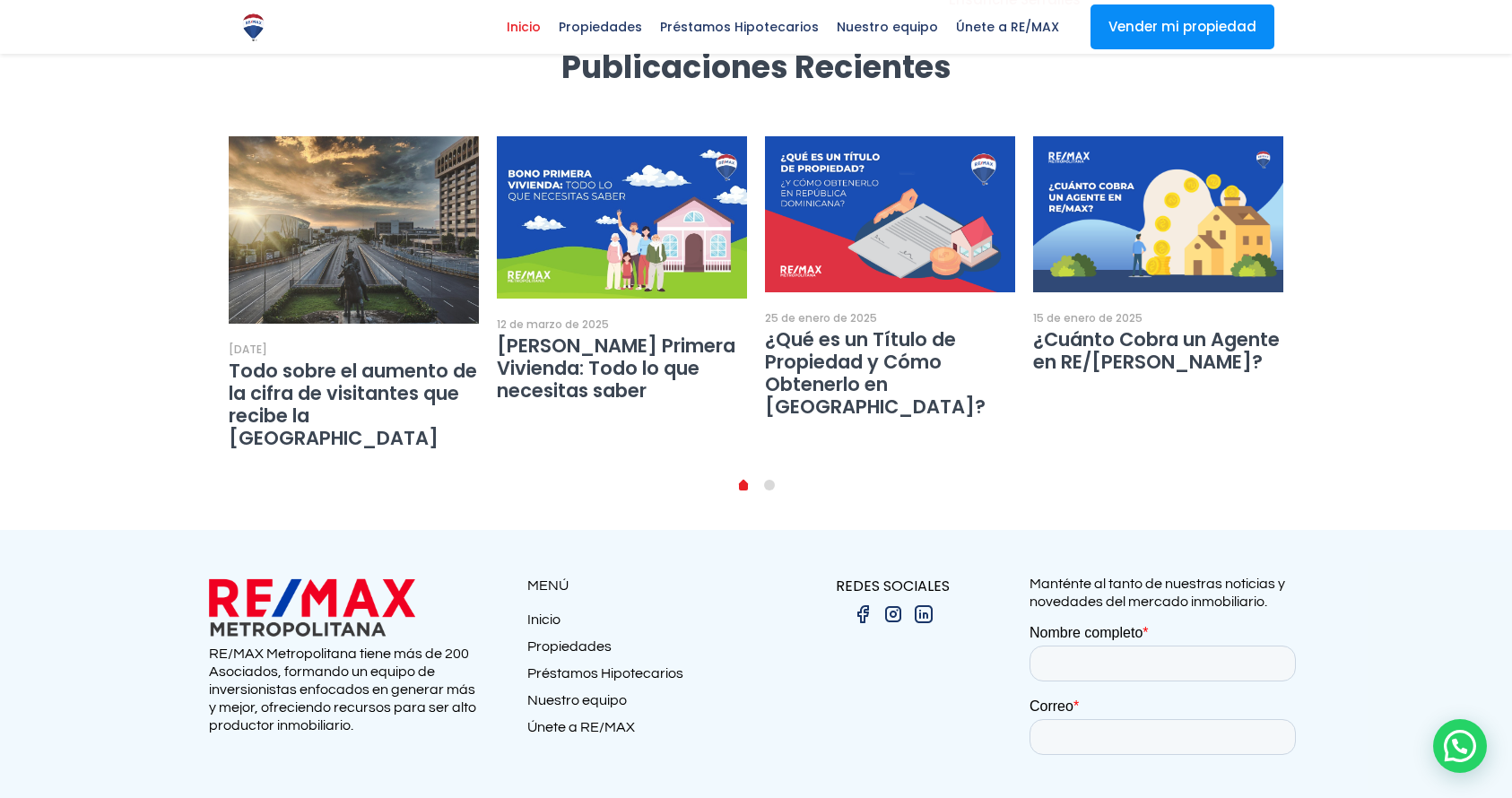 click at bounding box center (756, 698) 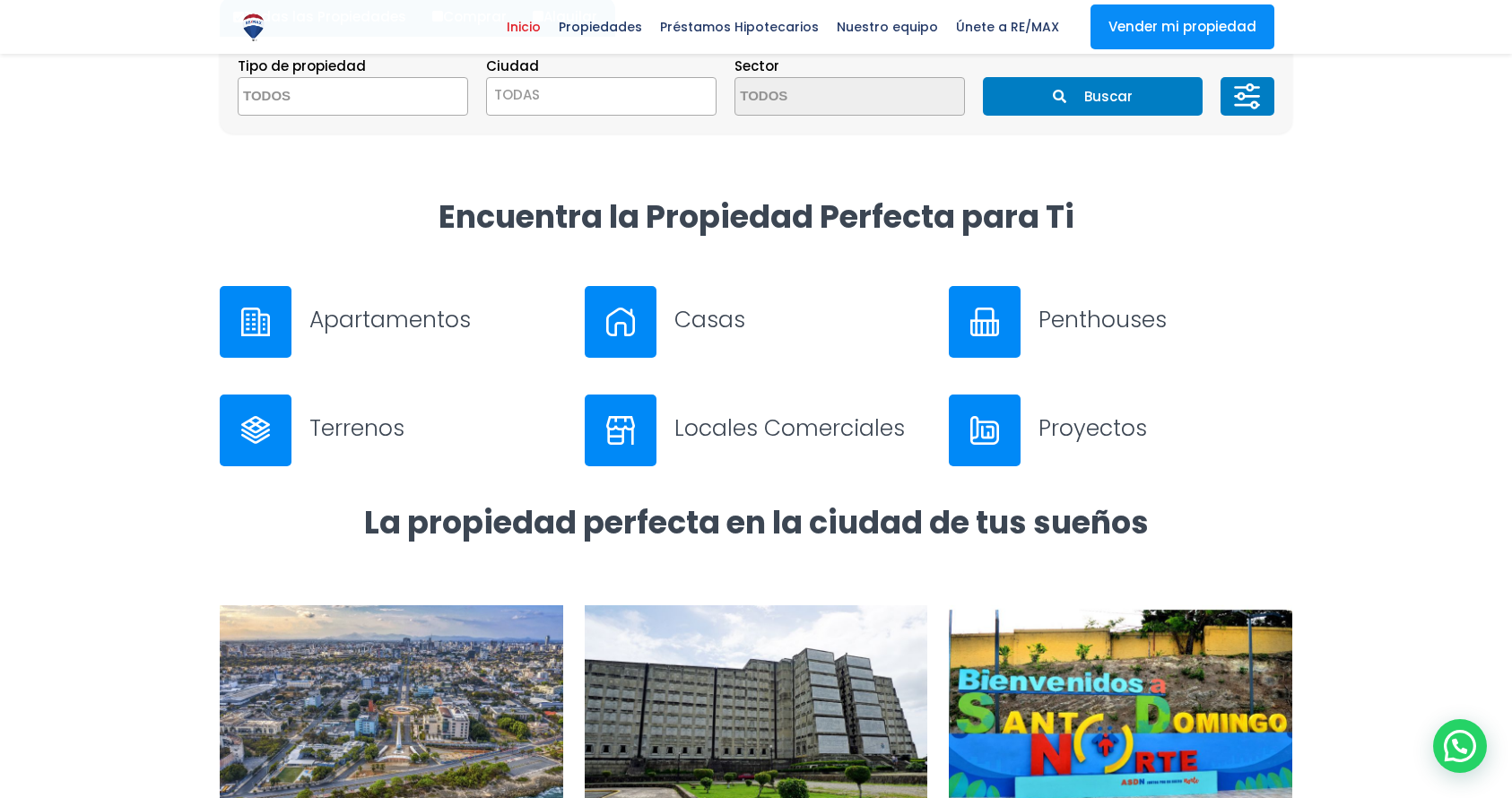scroll, scrollTop: 0, scrollLeft: 0, axis: both 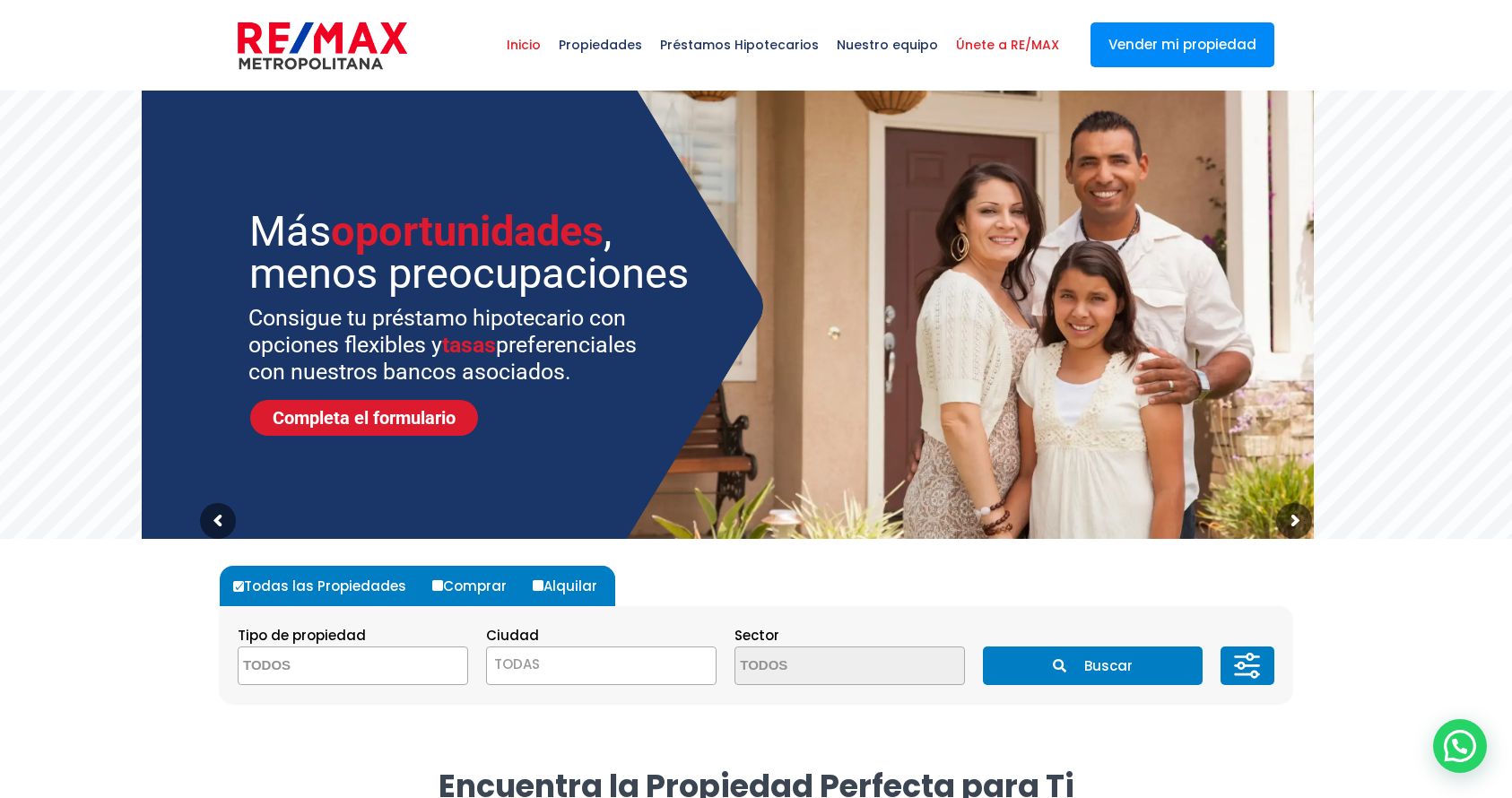 click on "Únete a RE/MAX" at bounding box center [1007, 45] 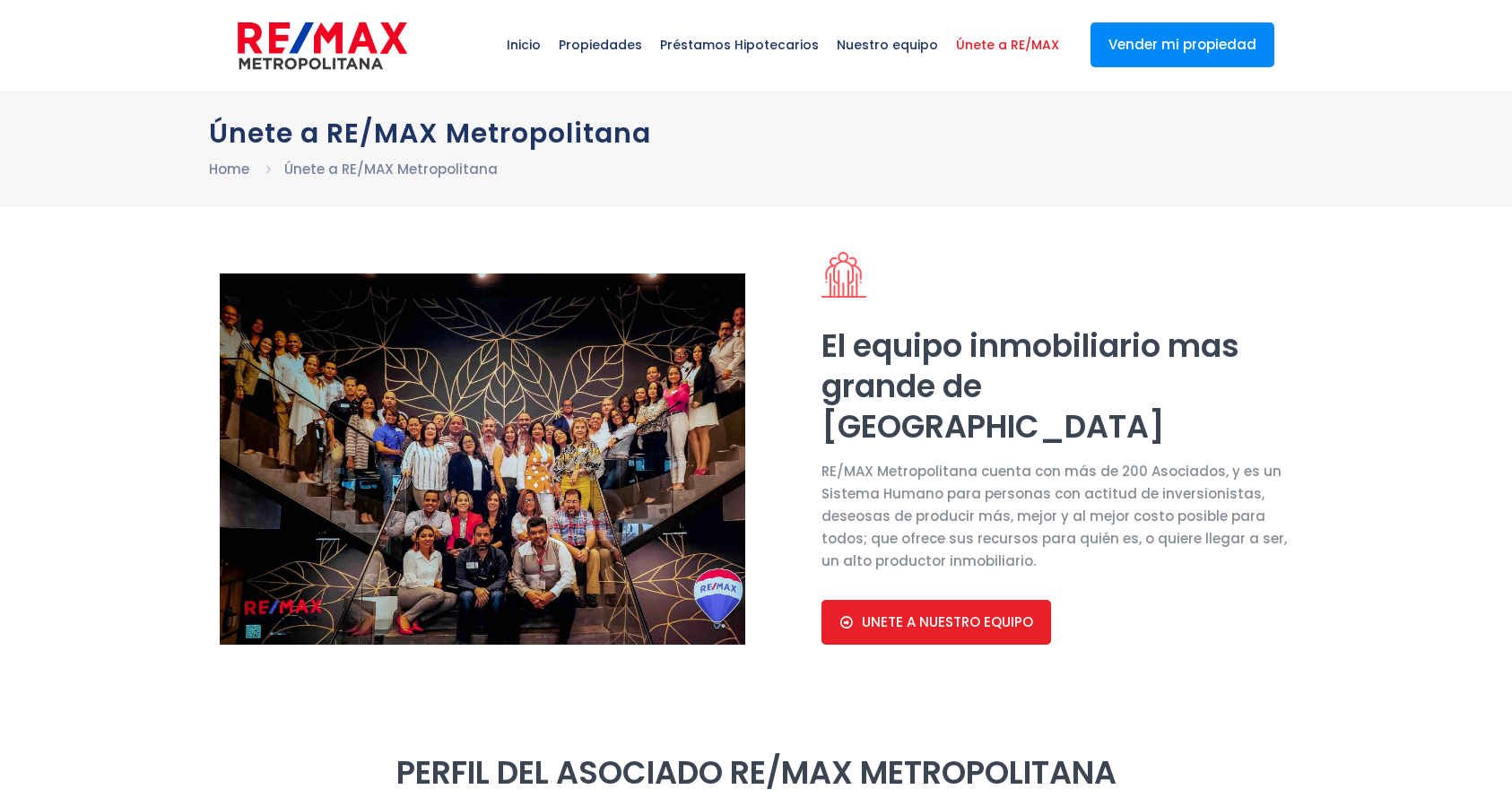 scroll, scrollTop: 0, scrollLeft: 0, axis: both 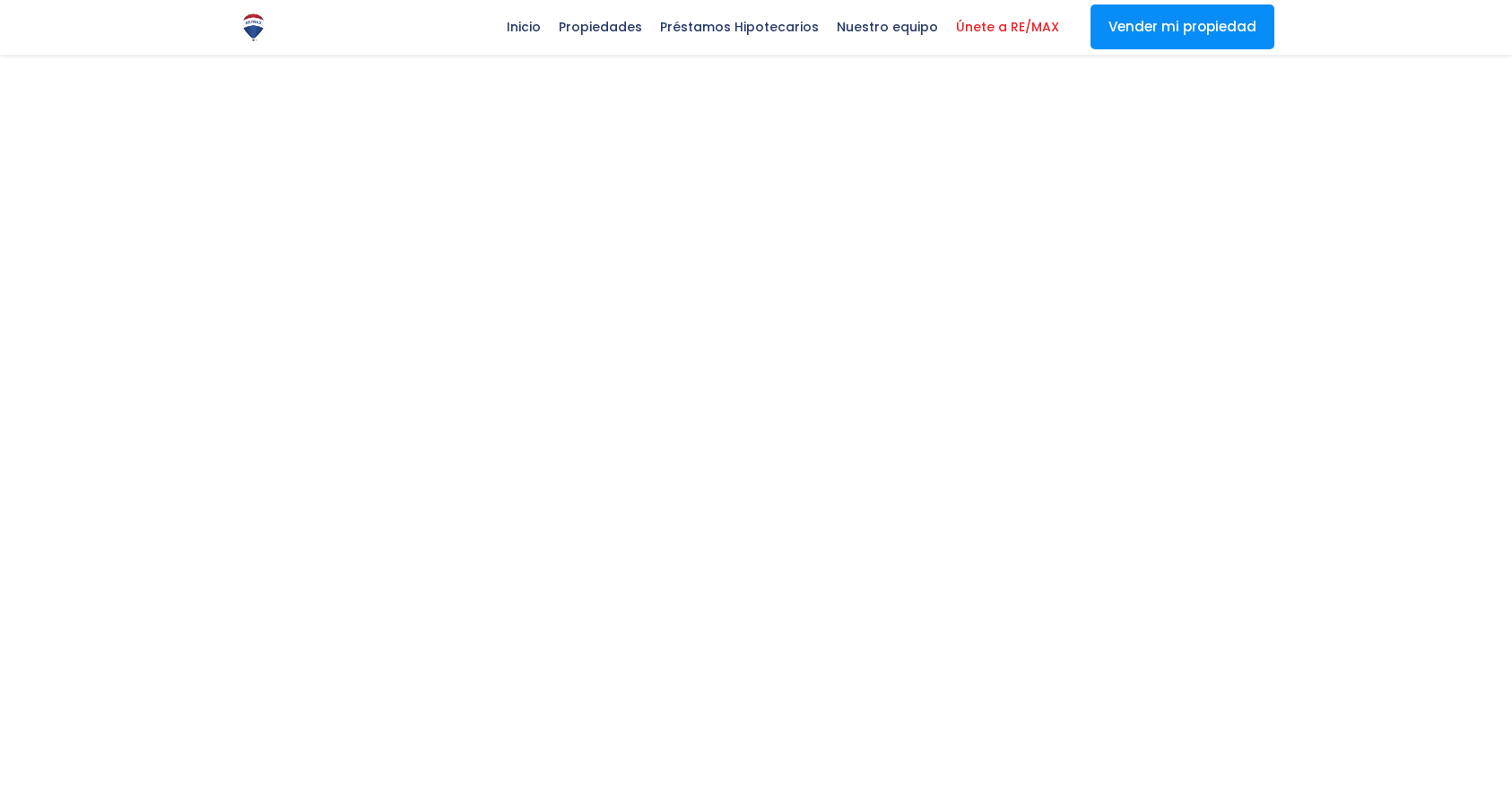select on "DO" 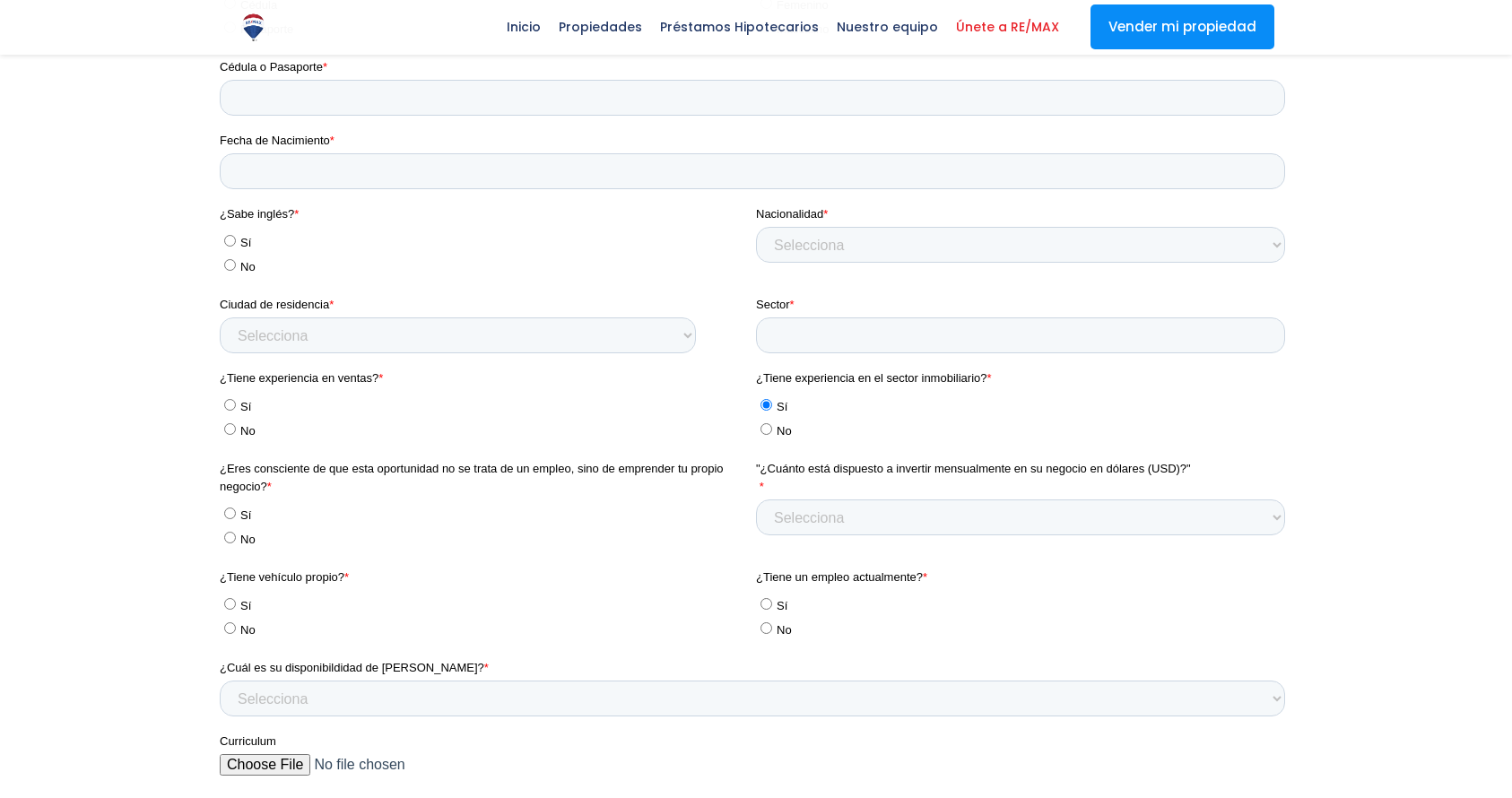 scroll, scrollTop: 0, scrollLeft: 0, axis: both 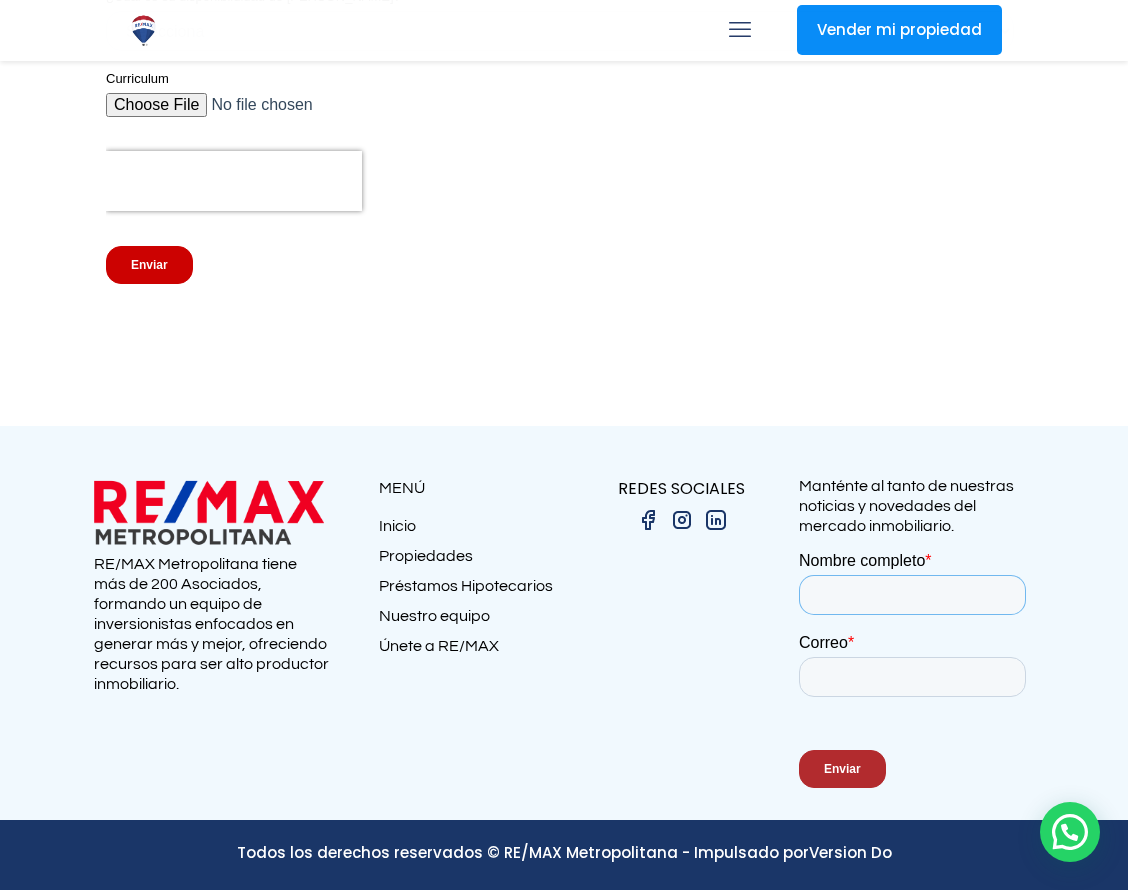 click on "Nombre completo *" at bounding box center (912, 595) 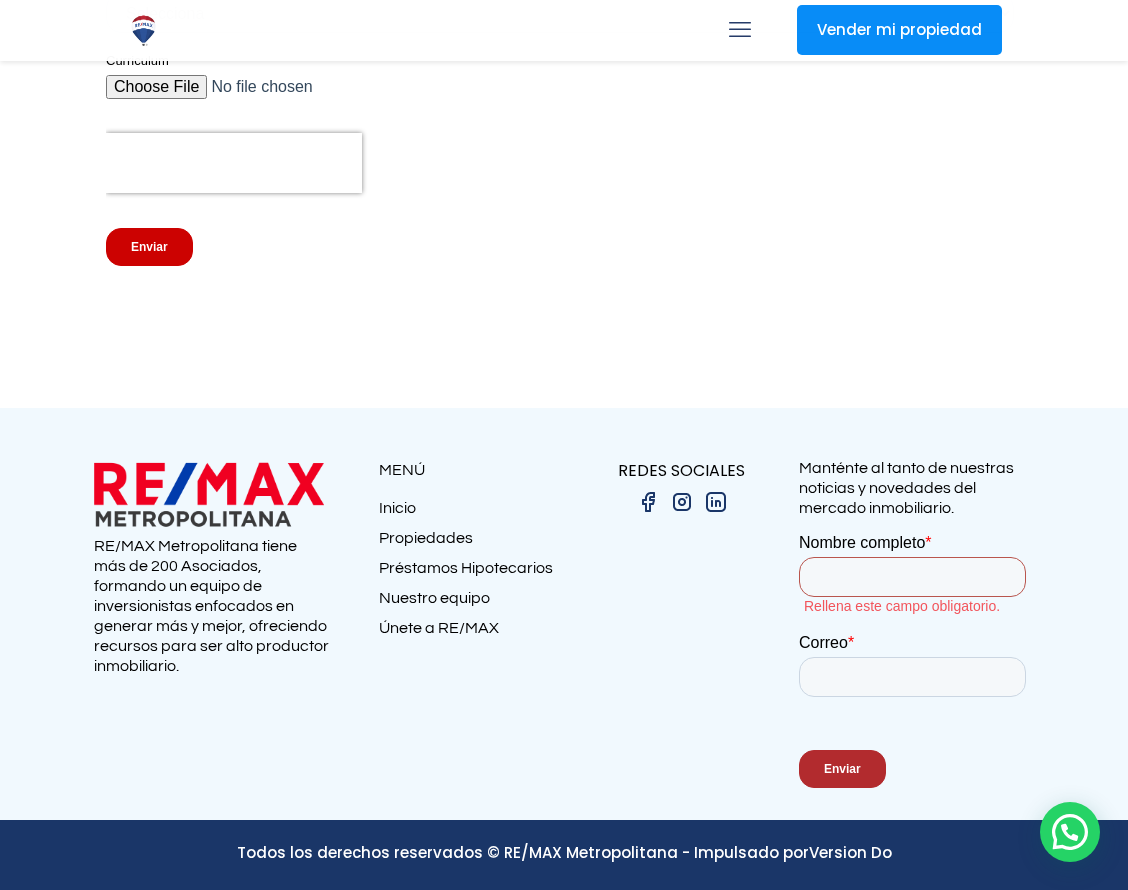 click on "Nombre completo *" at bounding box center (912, 577) 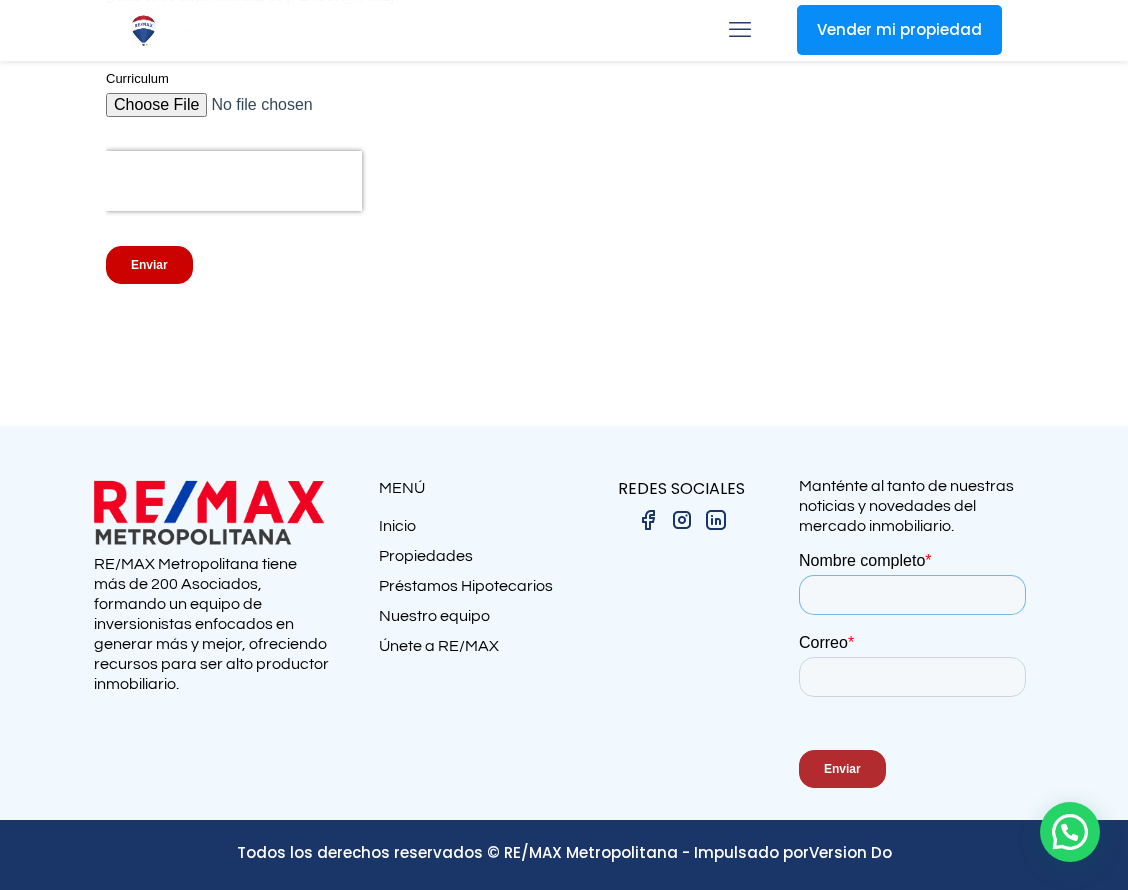 type on "[PERSON_NAME]" 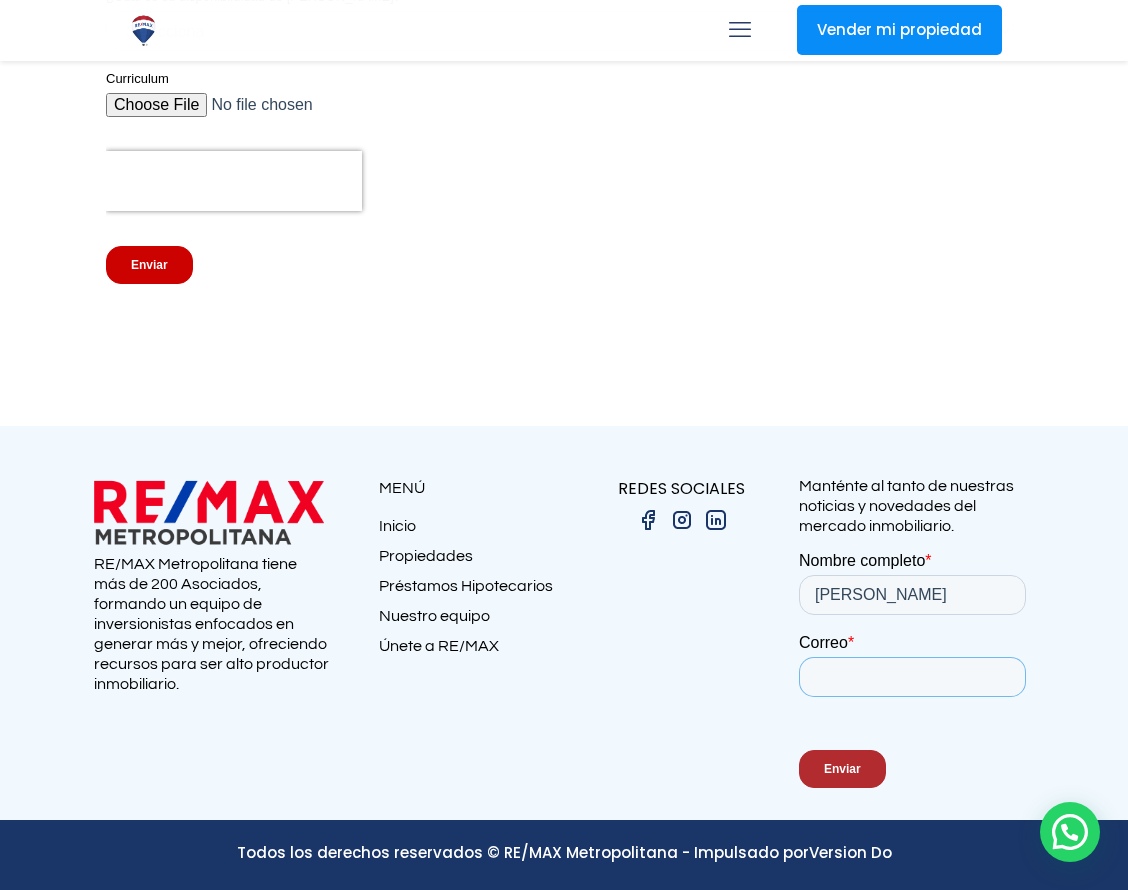click on "Correo *" at bounding box center (912, 677) 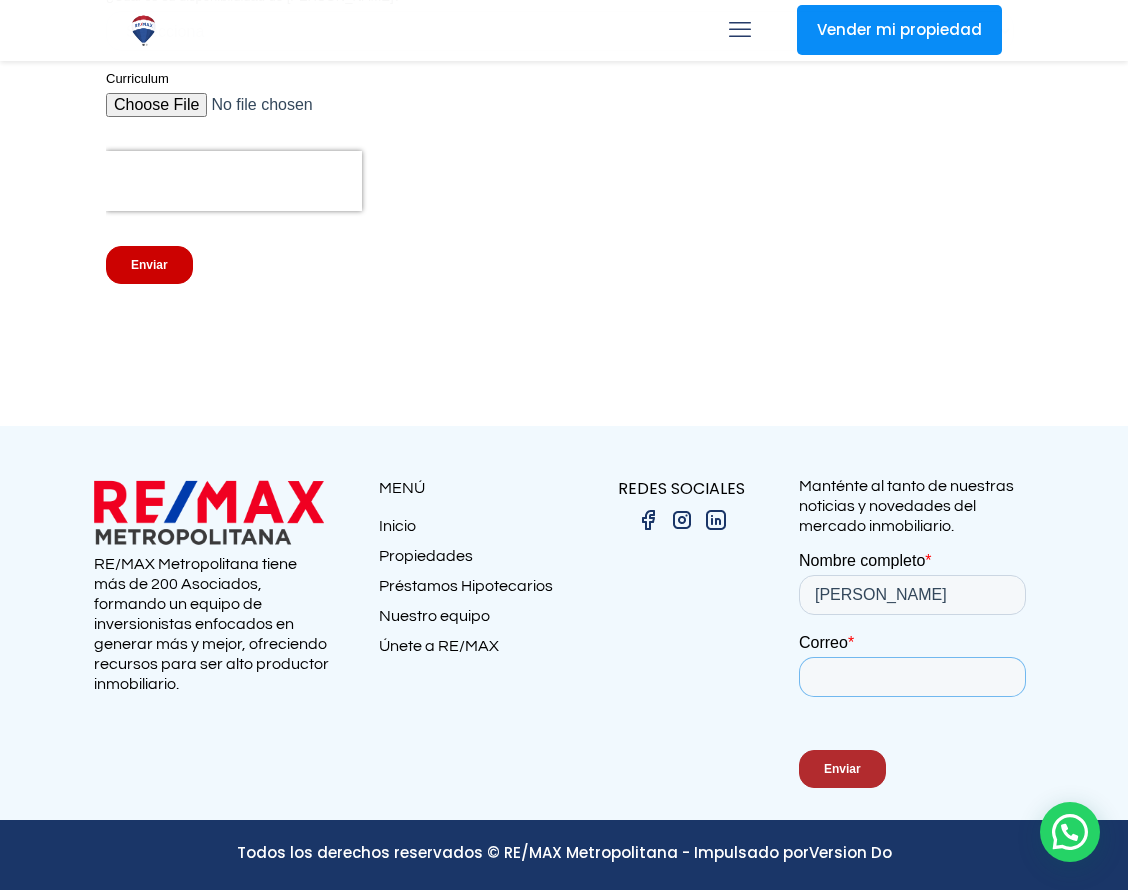 type on "[EMAIL_ADDRESS][DOMAIN_NAME]" 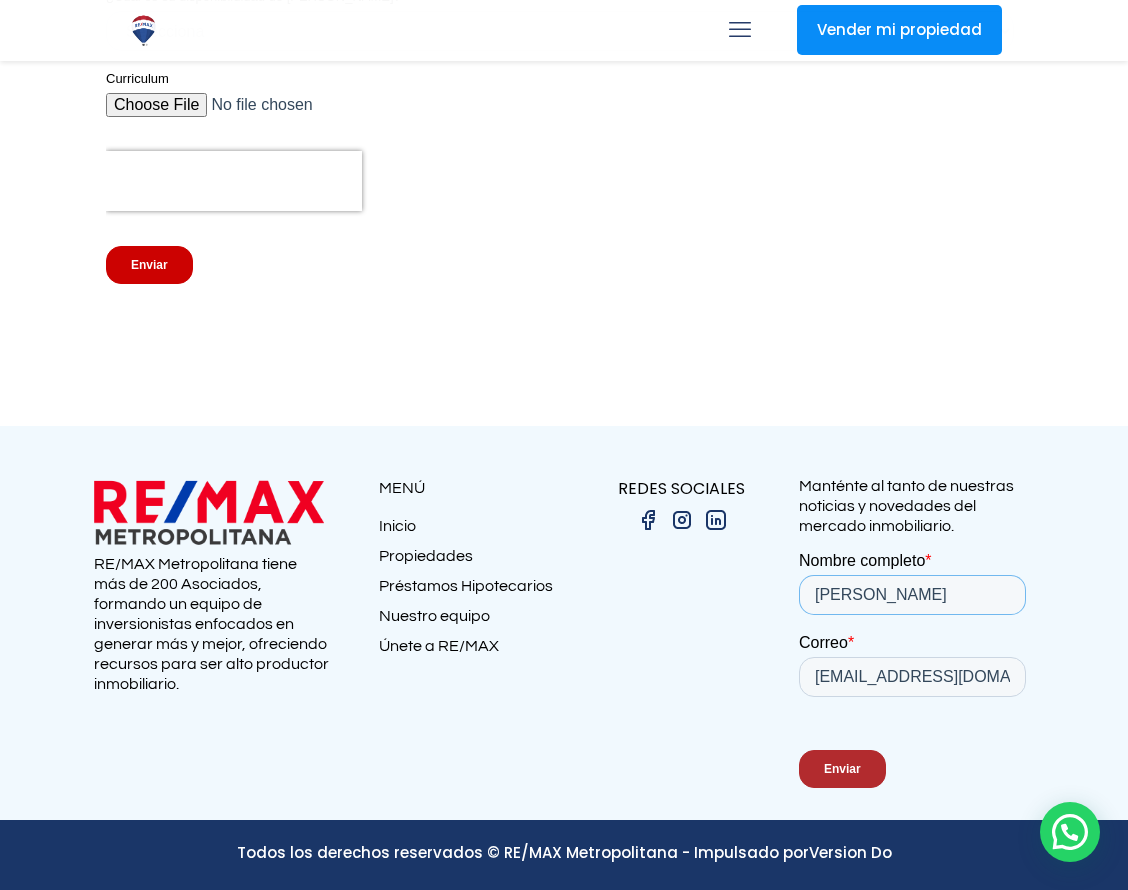 click on "[PERSON_NAME]" at bounding box center [912, 595] 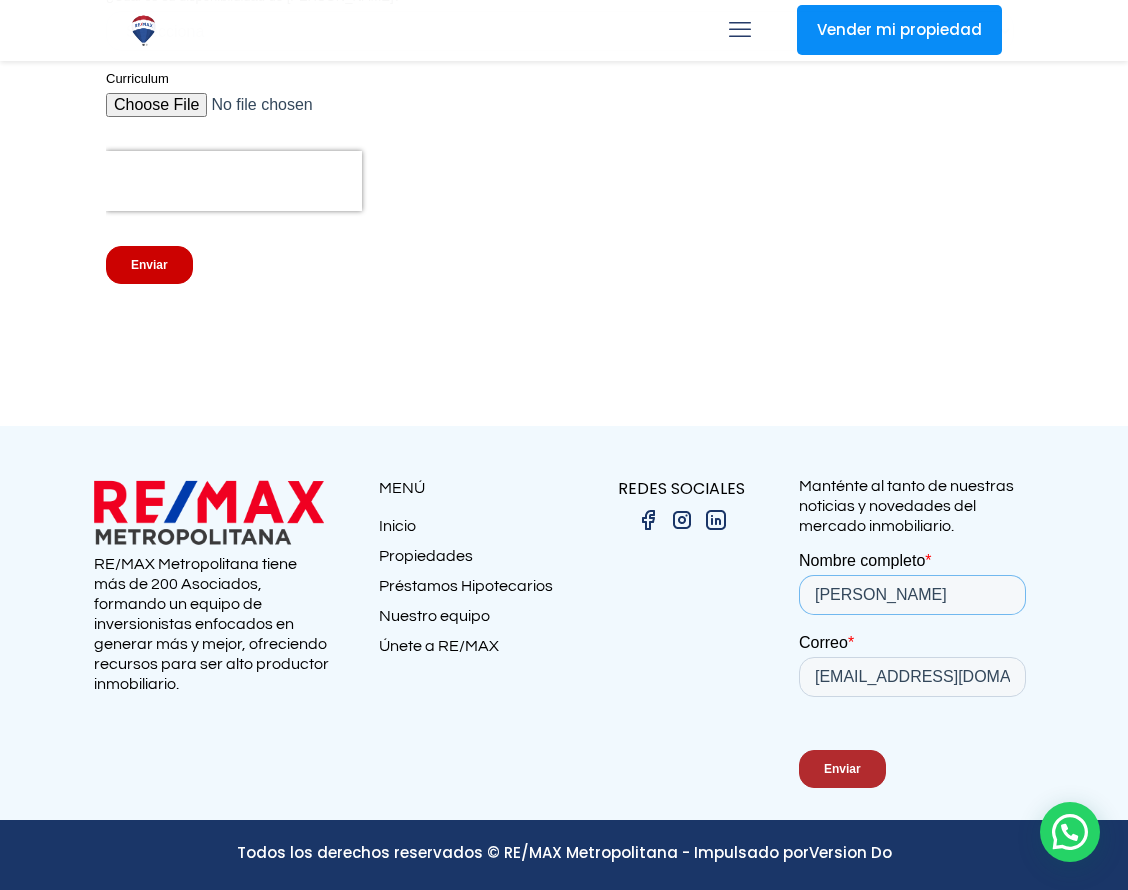 type on "[PERSON_NAME]" 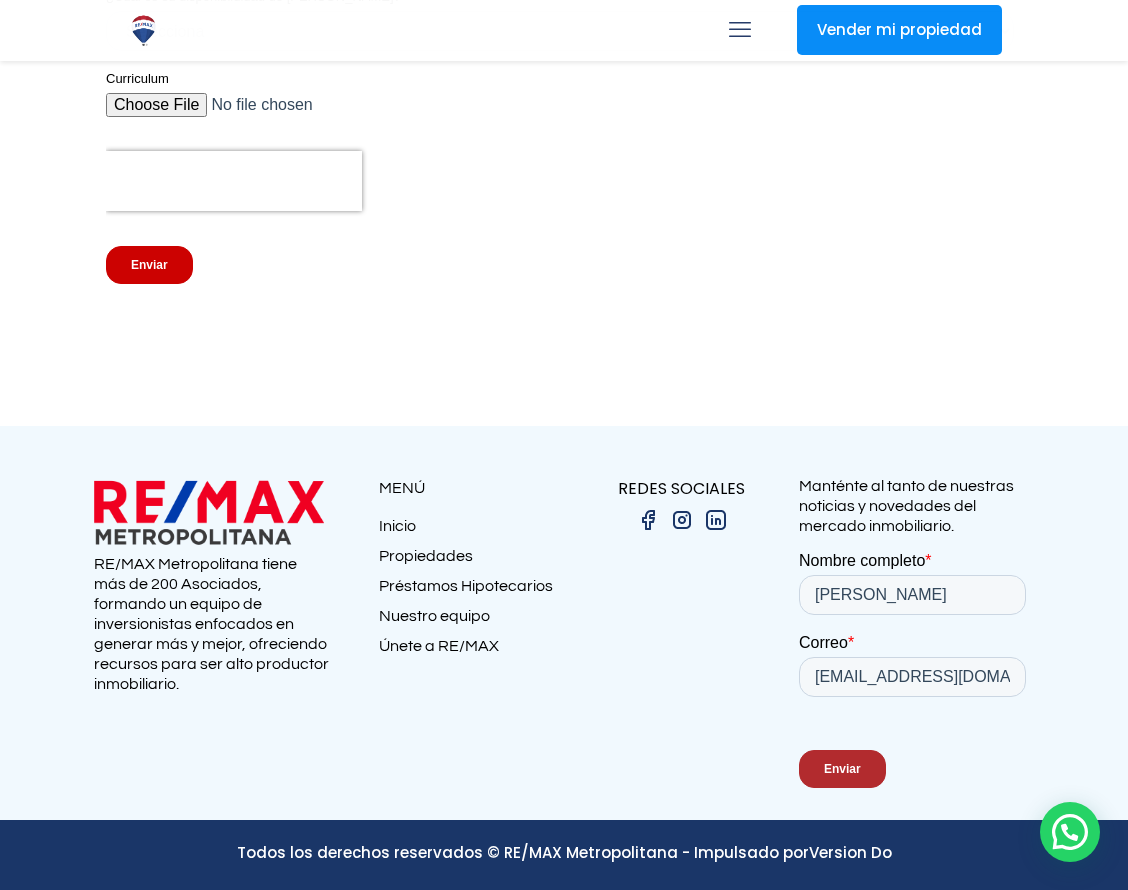 click at bounding box center (564, 623) 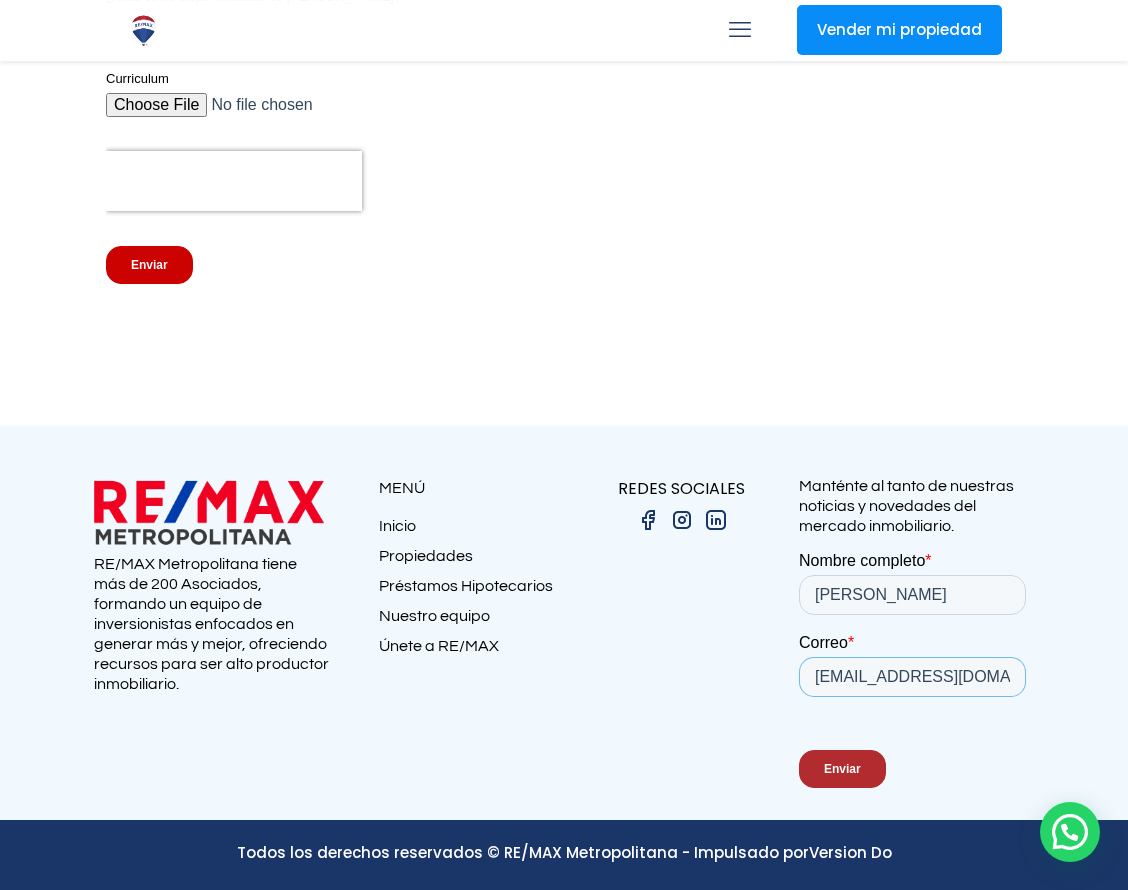 drag, startPoint x: 952, startPoint y: 680, endPoint x: 874, endPoint y: 684, distance: 78.10249 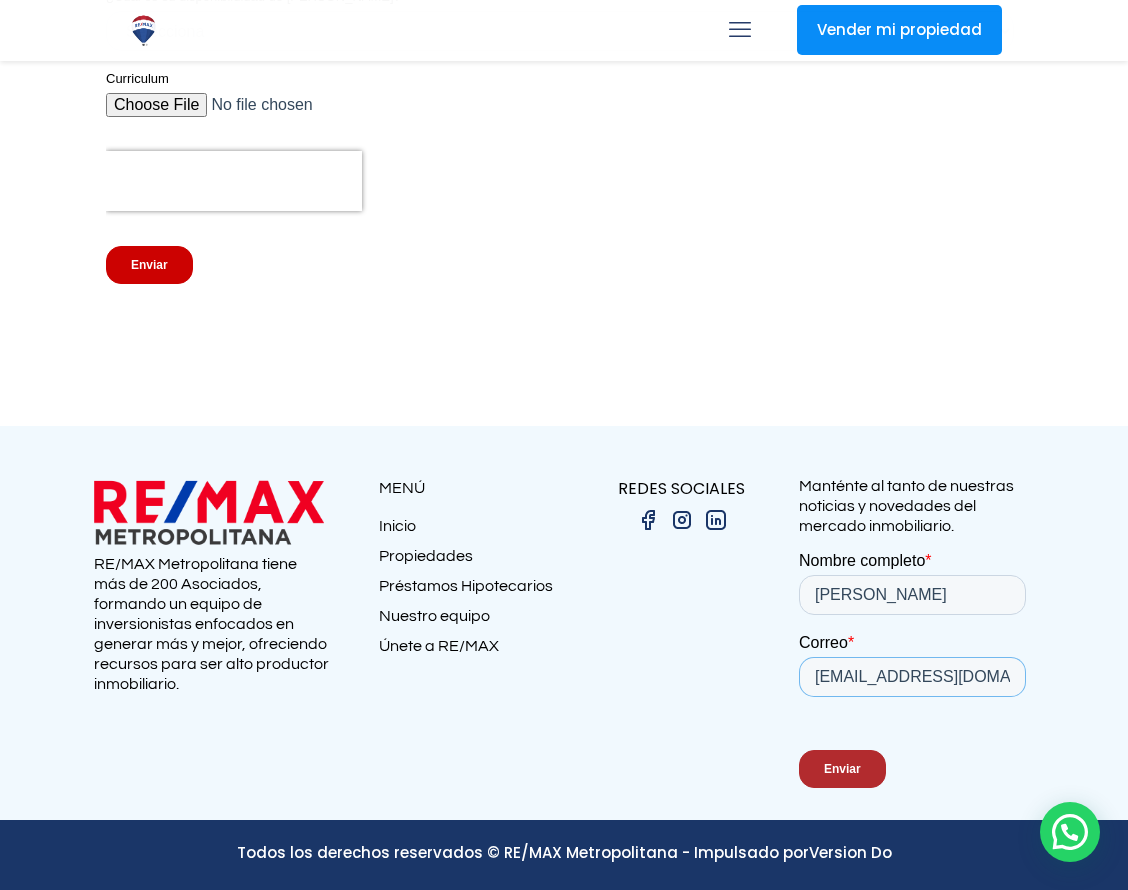 click on "[EMAIL_ADDRESS][DOMAIN_NAME]" at bounding box center [912, 677] 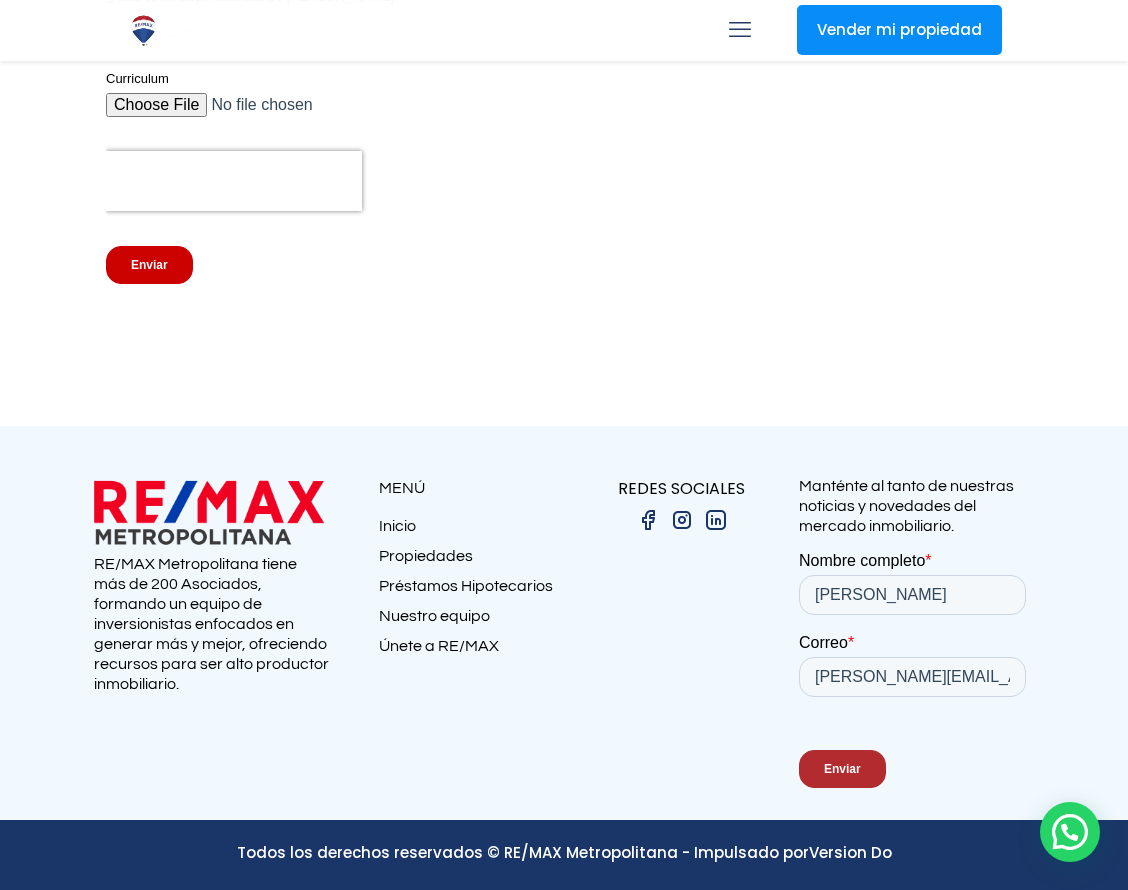 click on "Enviar" at bounding box center [916, 769] 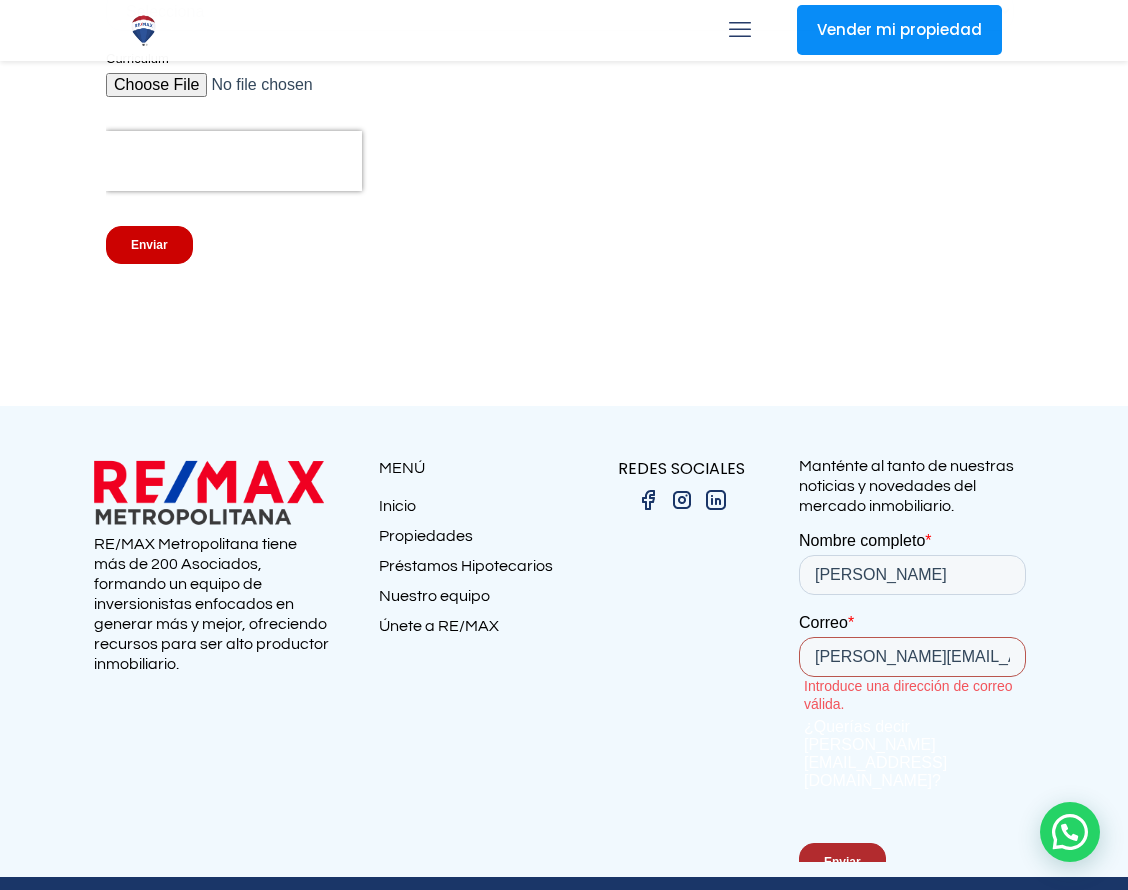 drag, startPoint x: 945, startPoint y: 657, endPoint x: 877, endPoint y: 665, distance: 68.46897 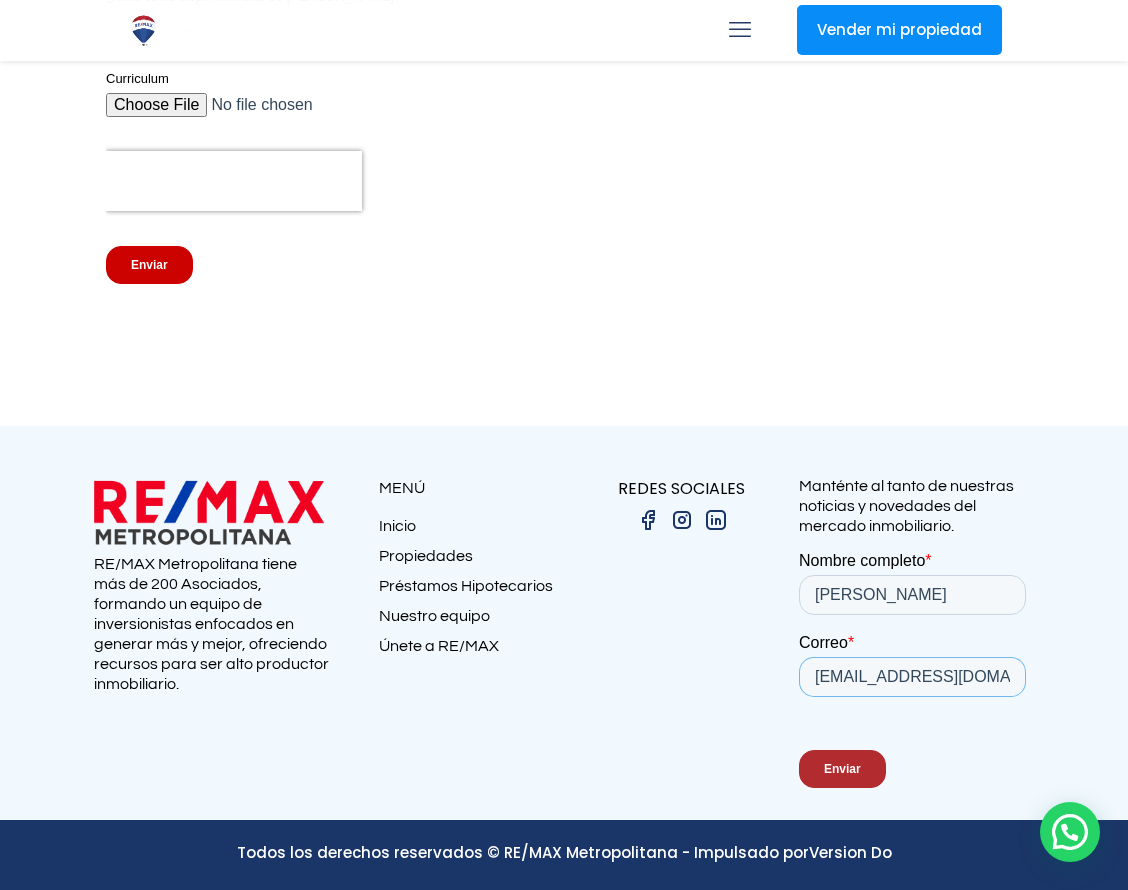 type on "abigail@version.do" 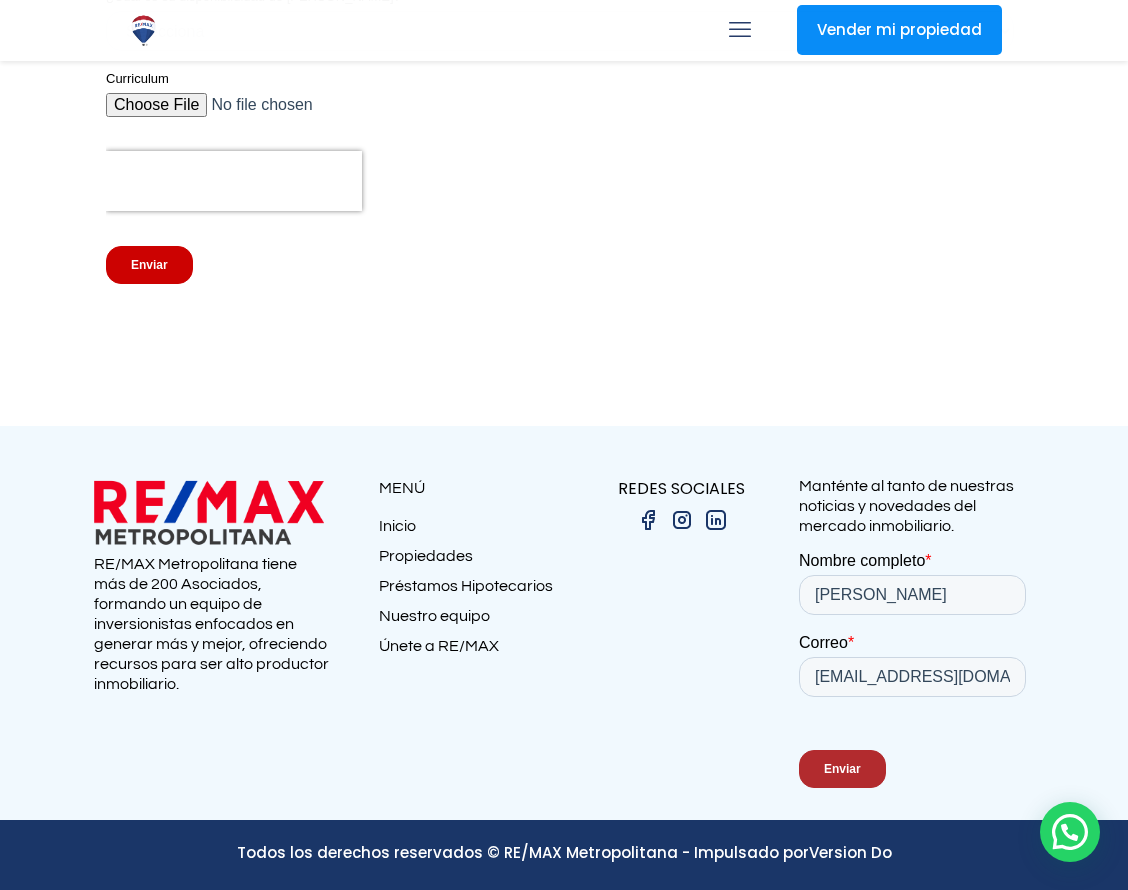 click at bounding box center [564, 623] 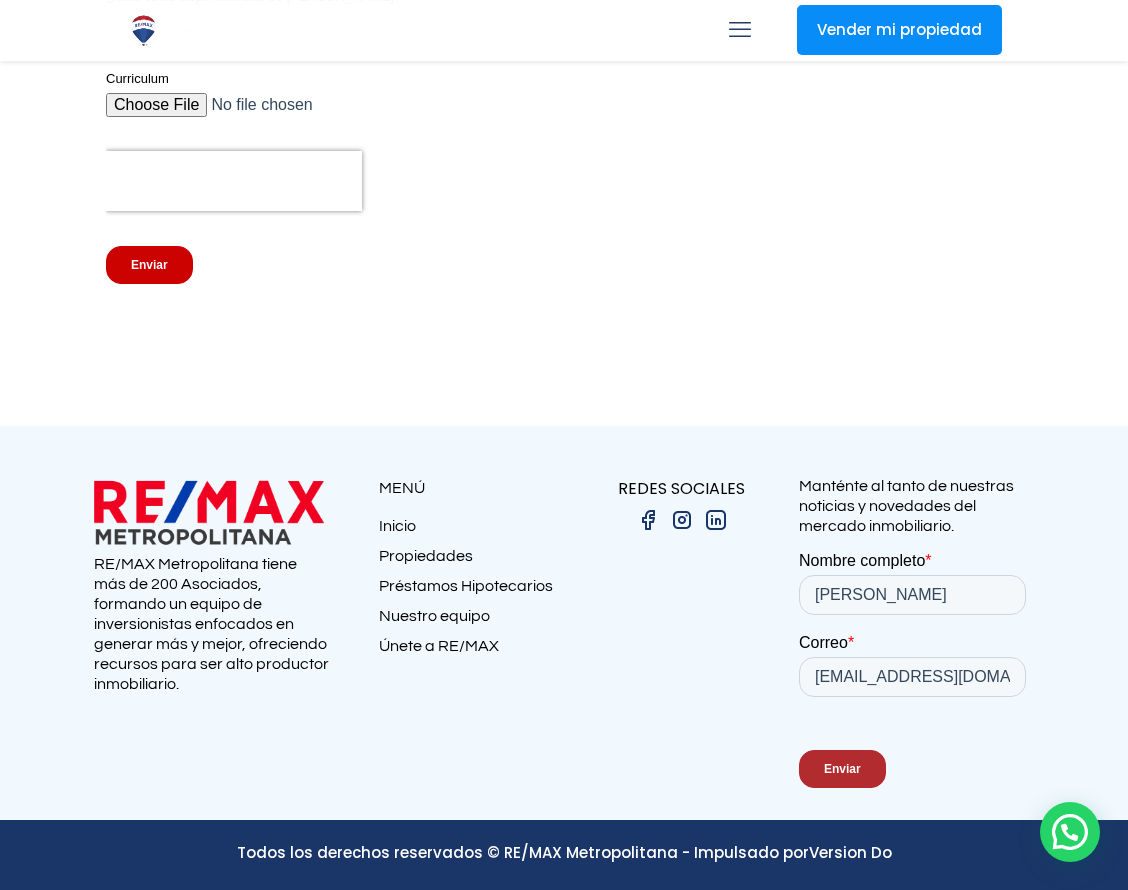 click on "Enviar" at bounding box center (842, 769) 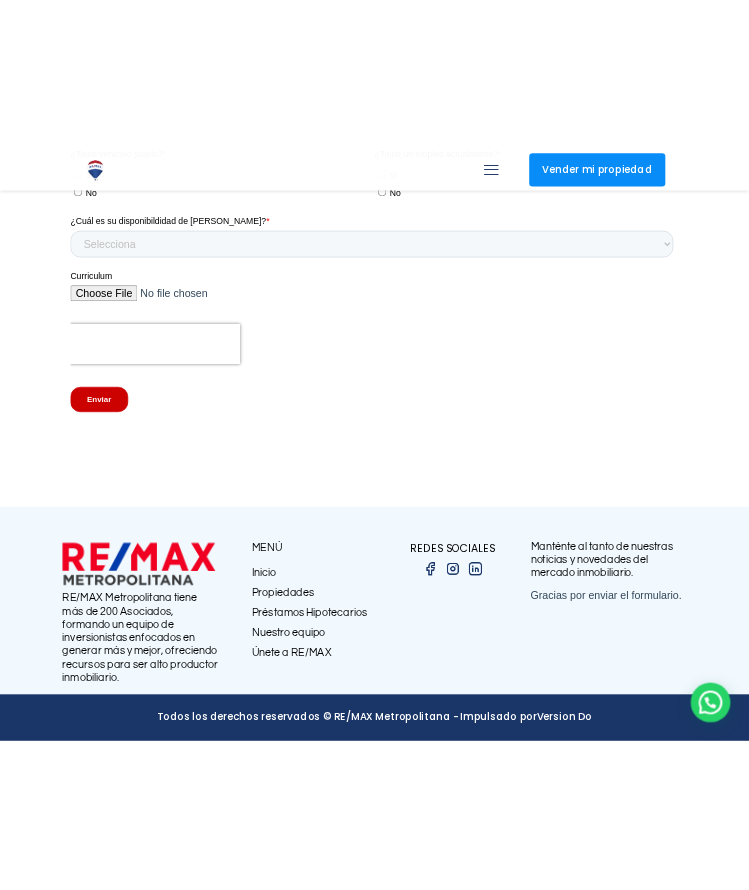 scroll, scrollTop: 4543, scrollLeft: 0, axis: vertical 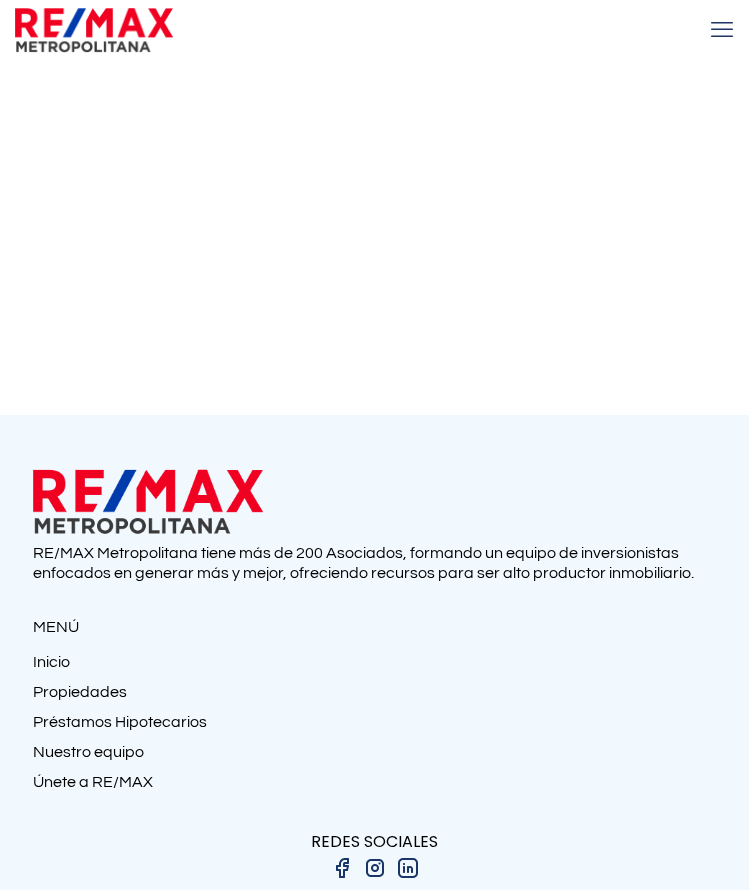 select on "DO" 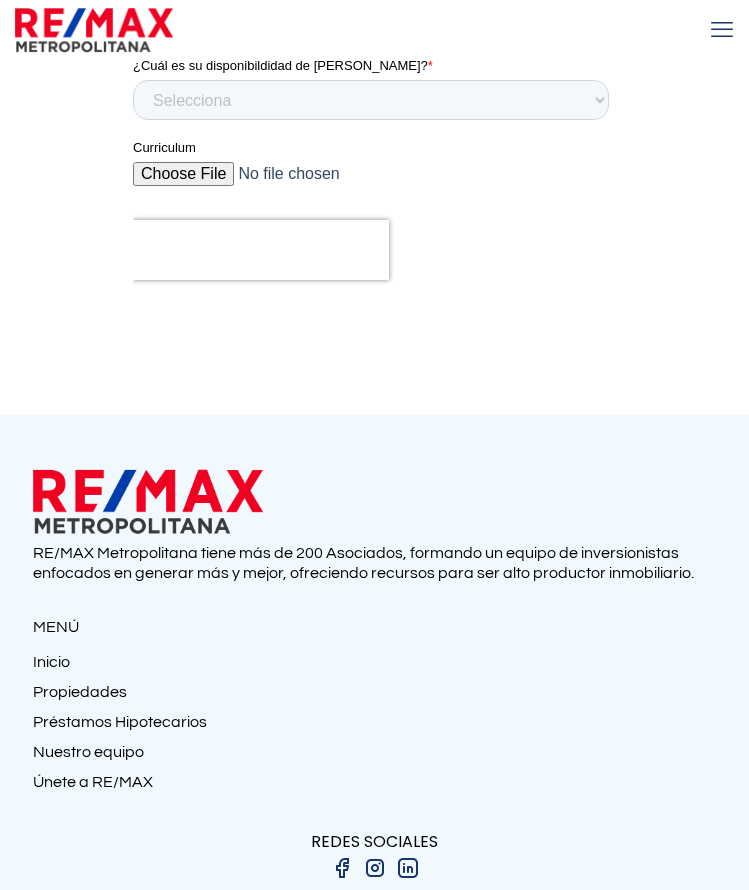 scroll, scrollTop: 0, scrollLeft: 0, axis: both 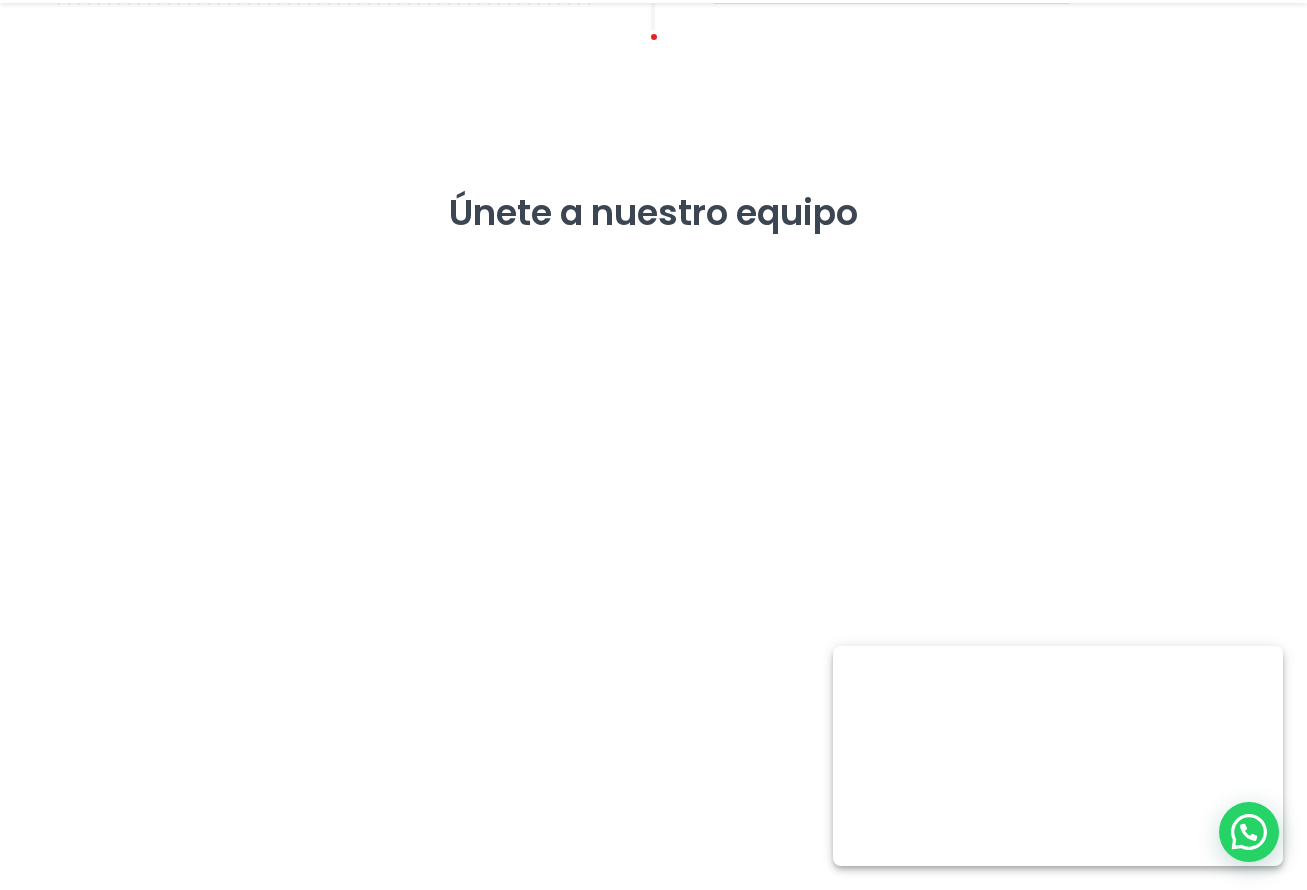 select on "DO" 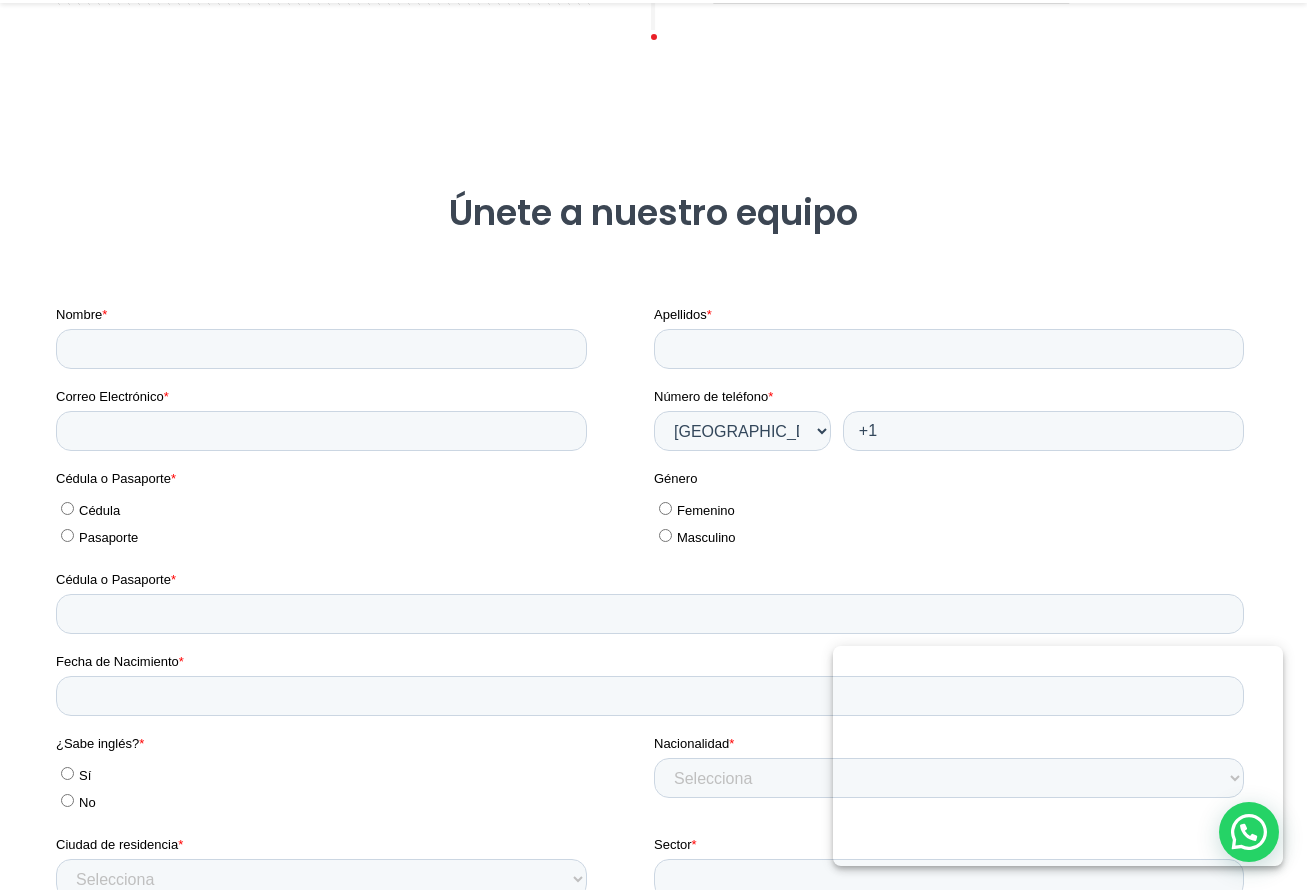 scroll, scrollTop: 0, scrollLeft: 0, axis: both 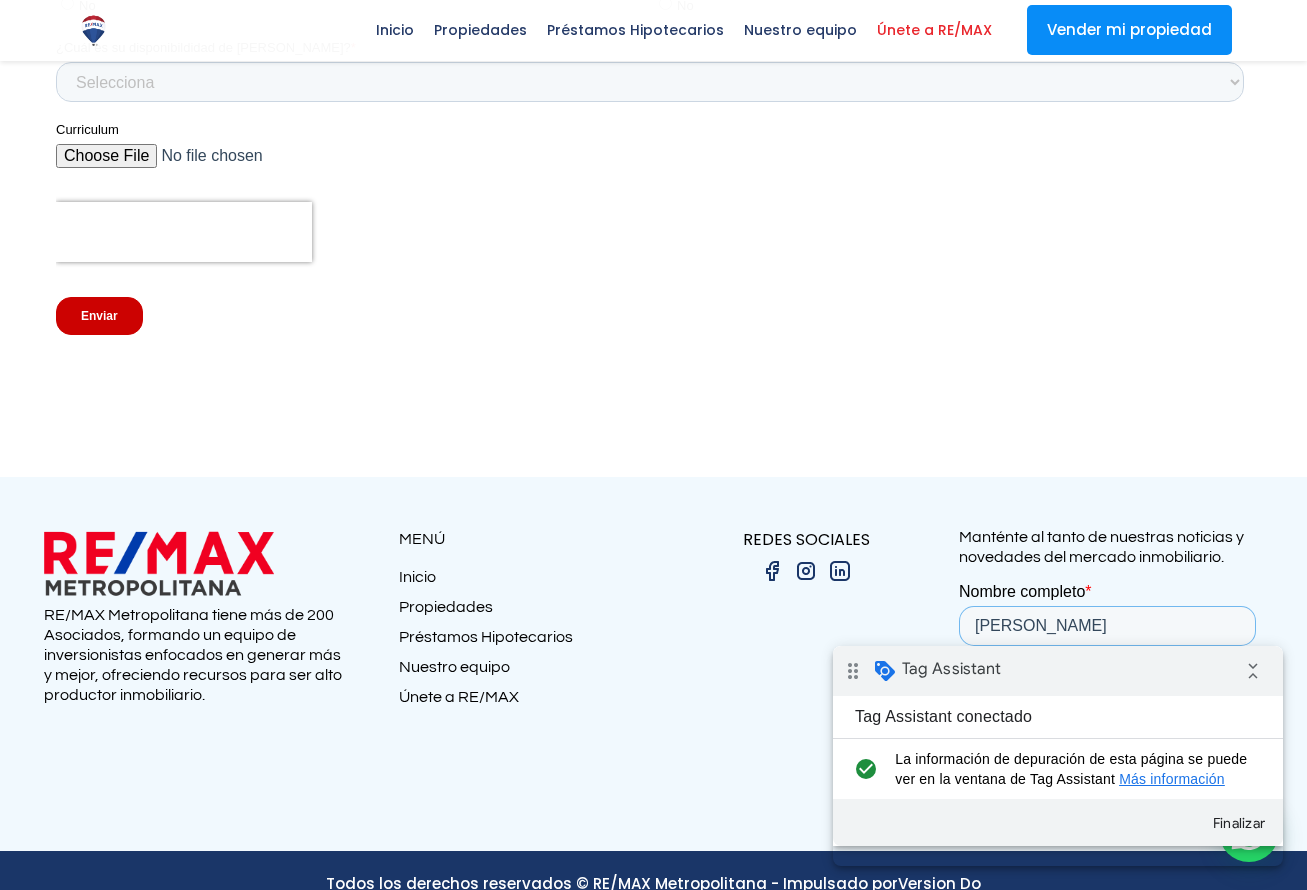 click on "[PERSON_NAME]" at bounding box center (1106, 626) 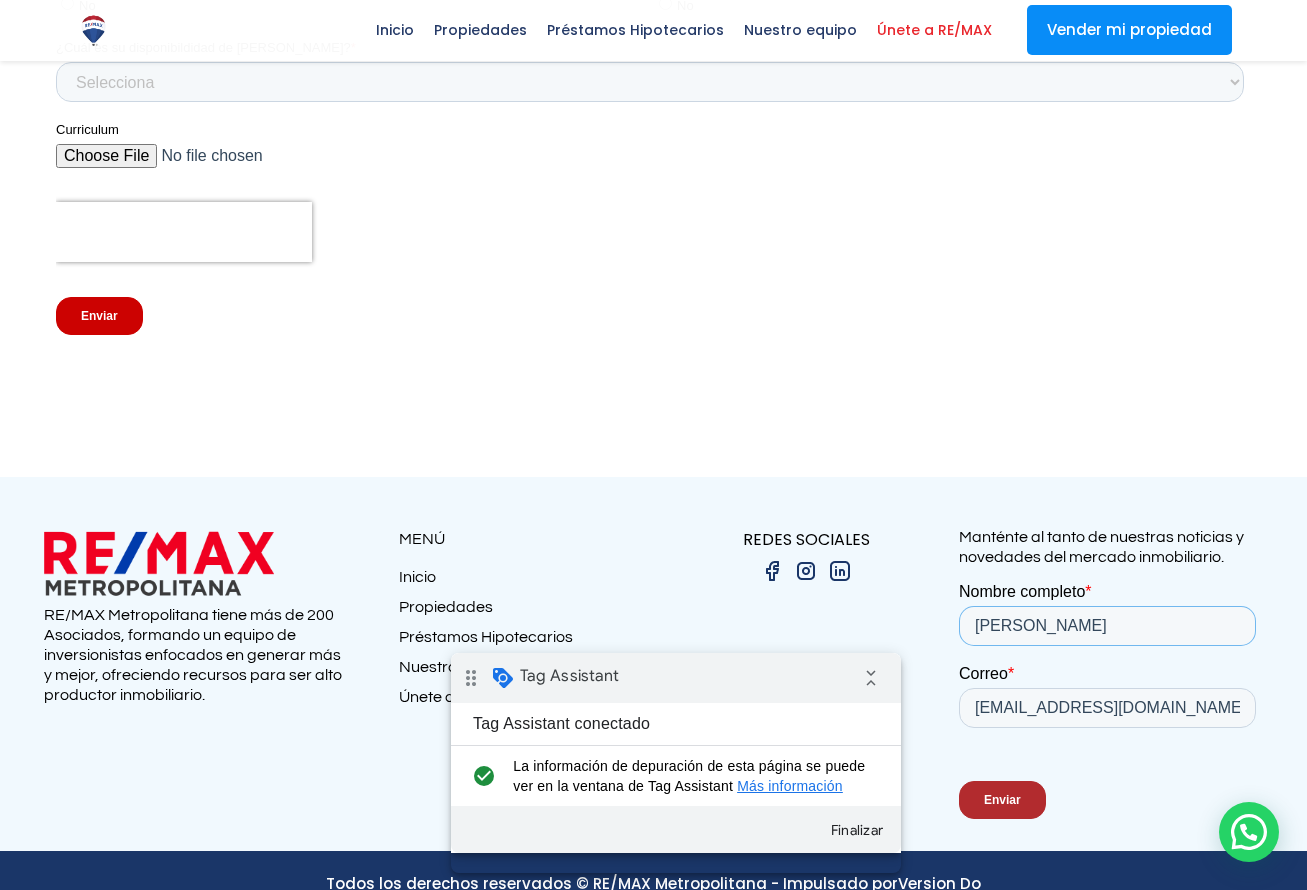 click on "drag_indicator Tag Assistant  collapse_all" at bounding box center [676, 678] 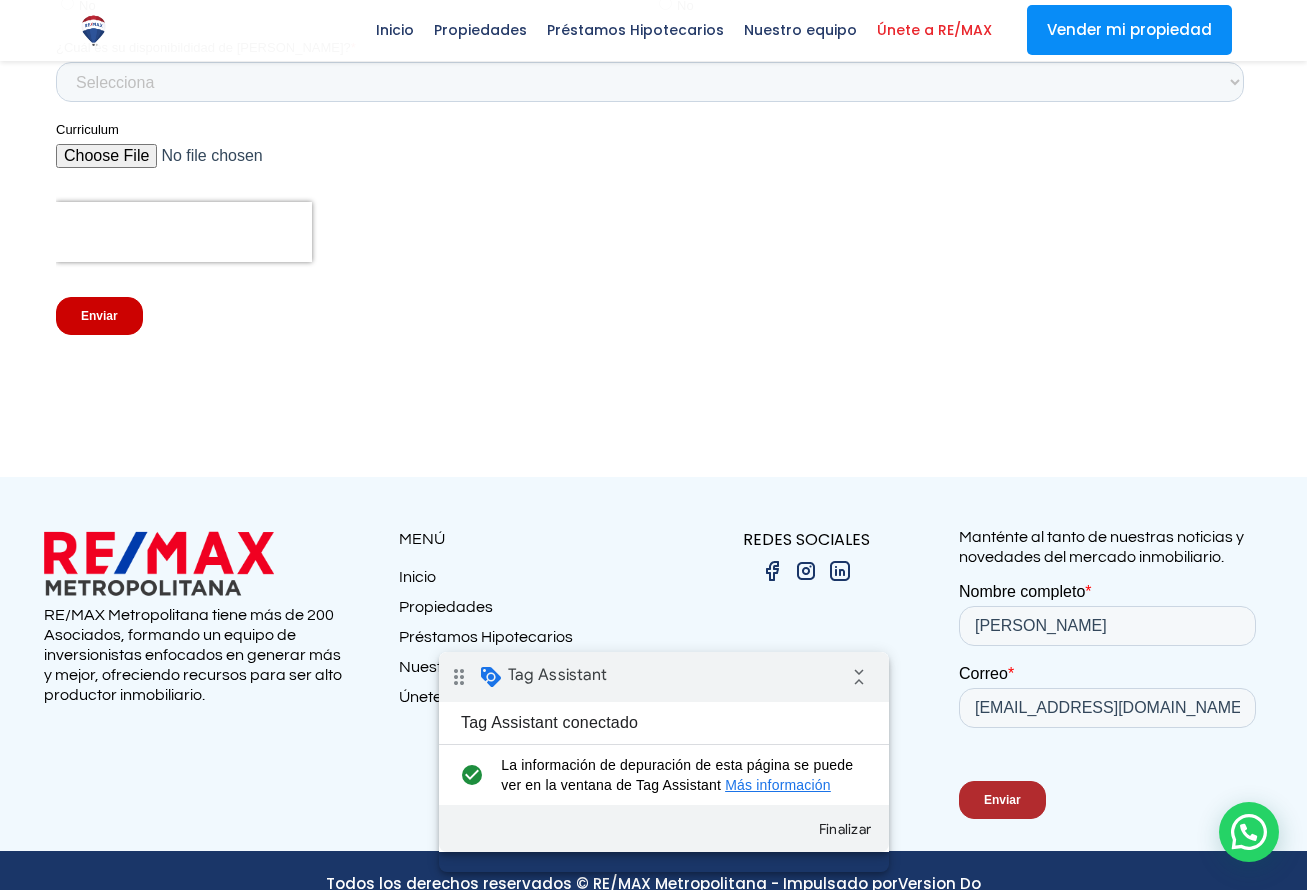 click on "Enviar" at bounding box center (1001, 800) 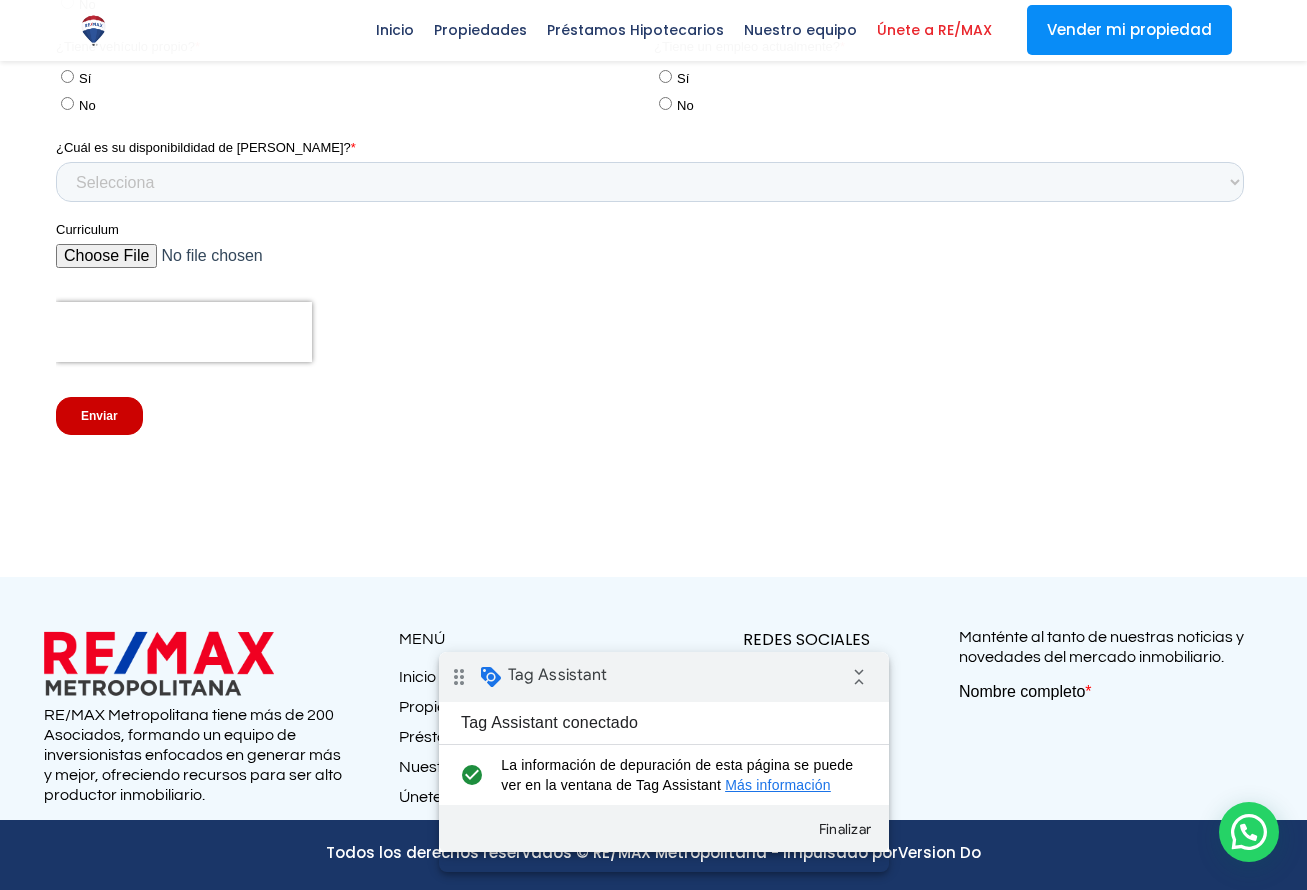 scroll, scrollTop: 3840, scrollLeft: 0, axis: vertical 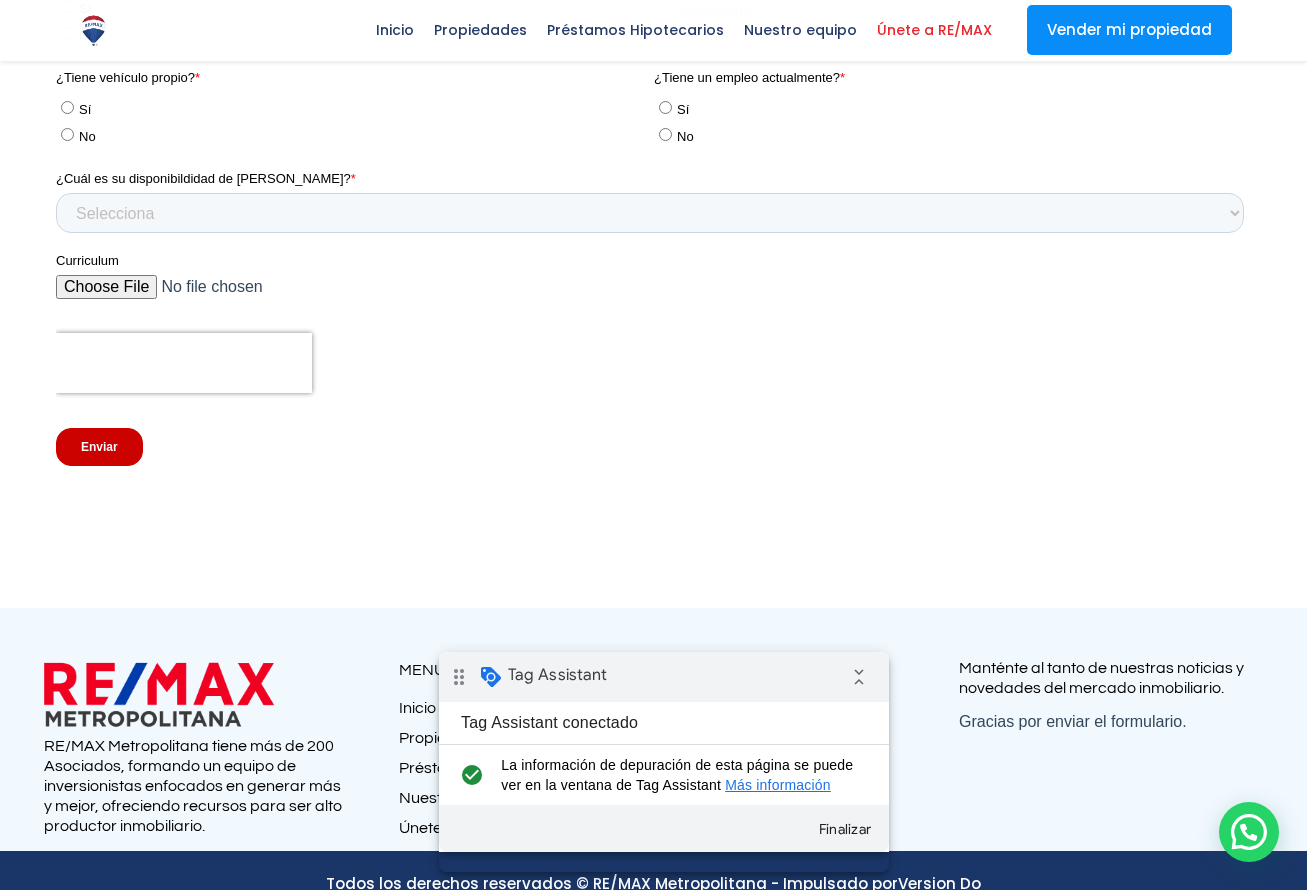 click at bounding box center [653, 729] 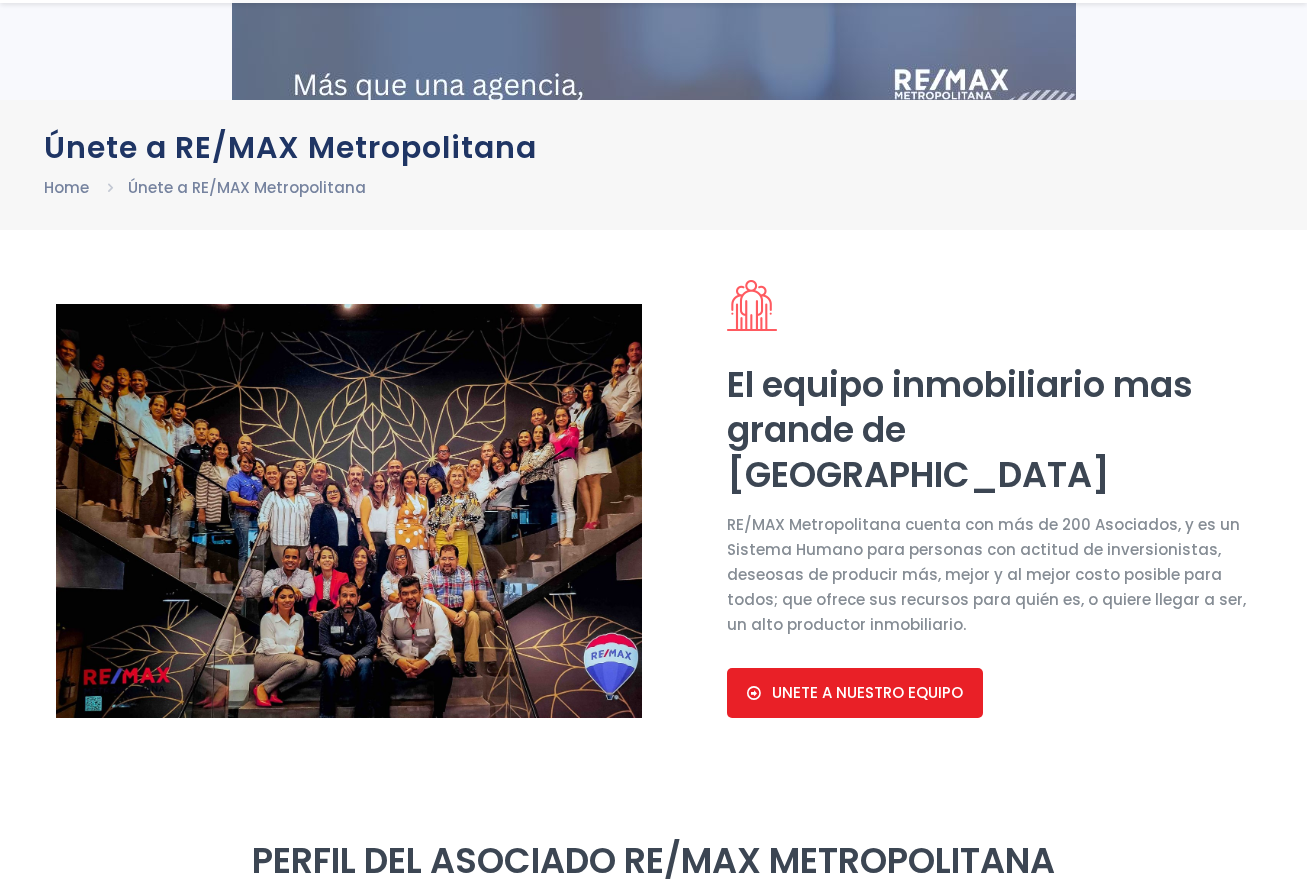 scroll, scrollTop: 2576, scrollLeft: 0, axis: vertical 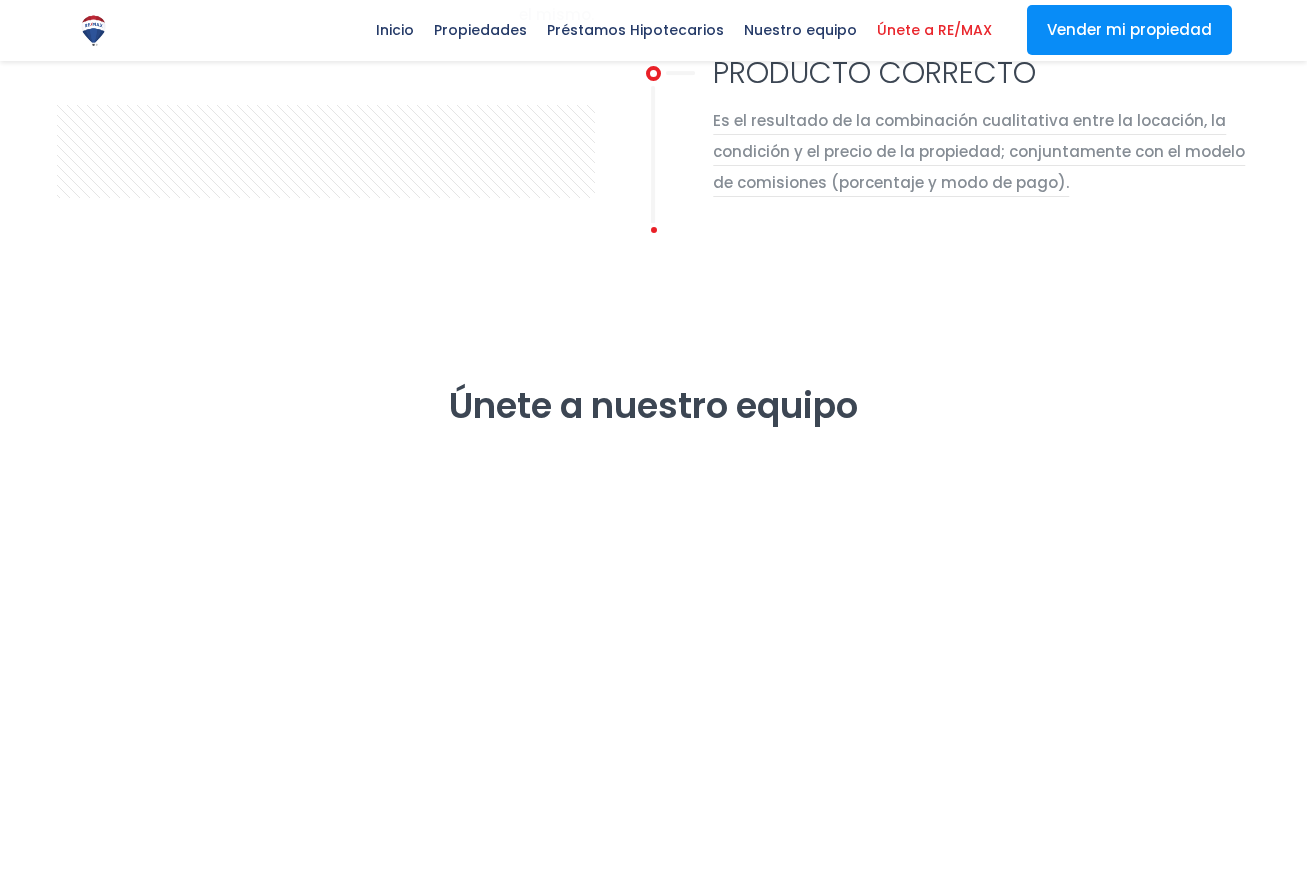 select on "DO" 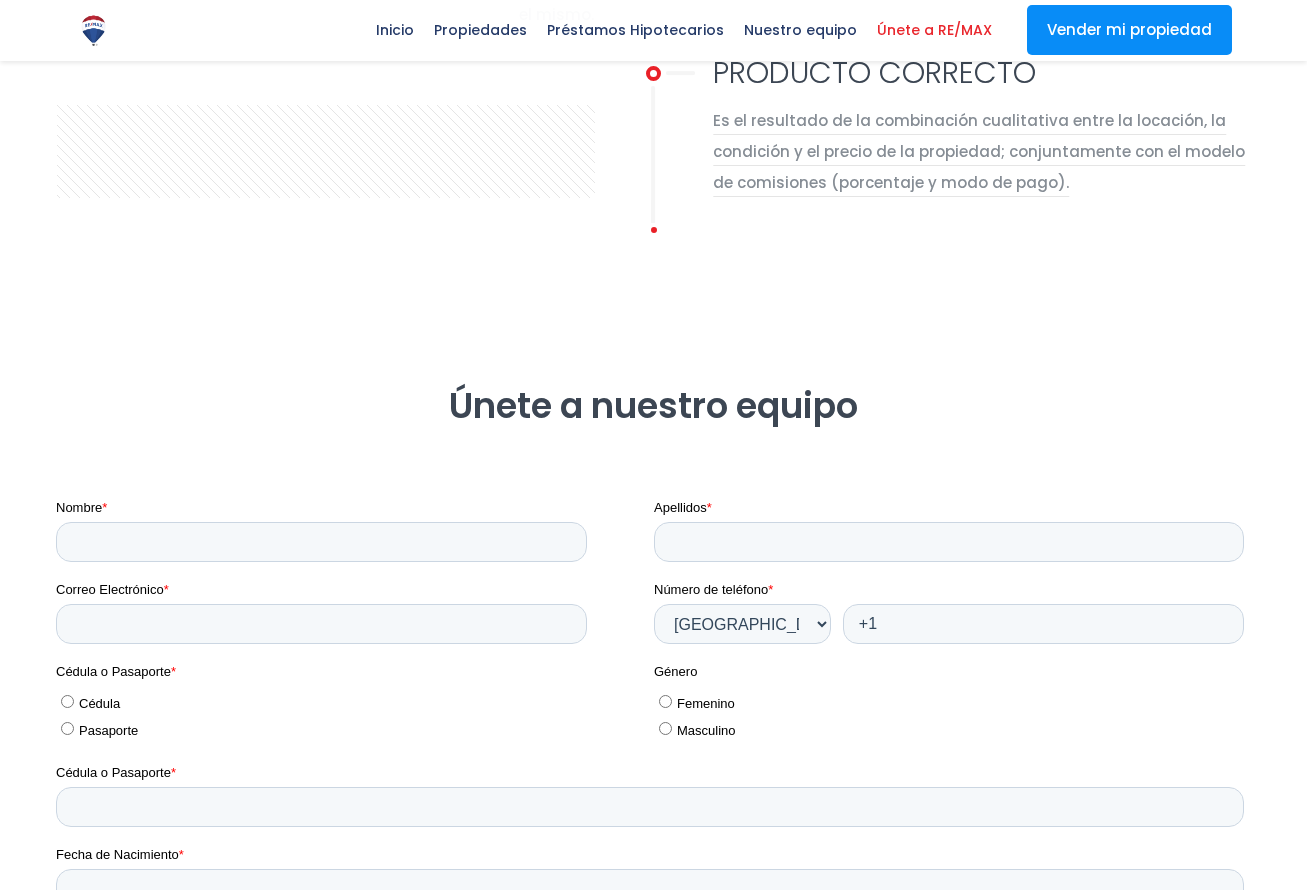 scroll, scrollTop: 0, scrollLeft: 0, axis: both 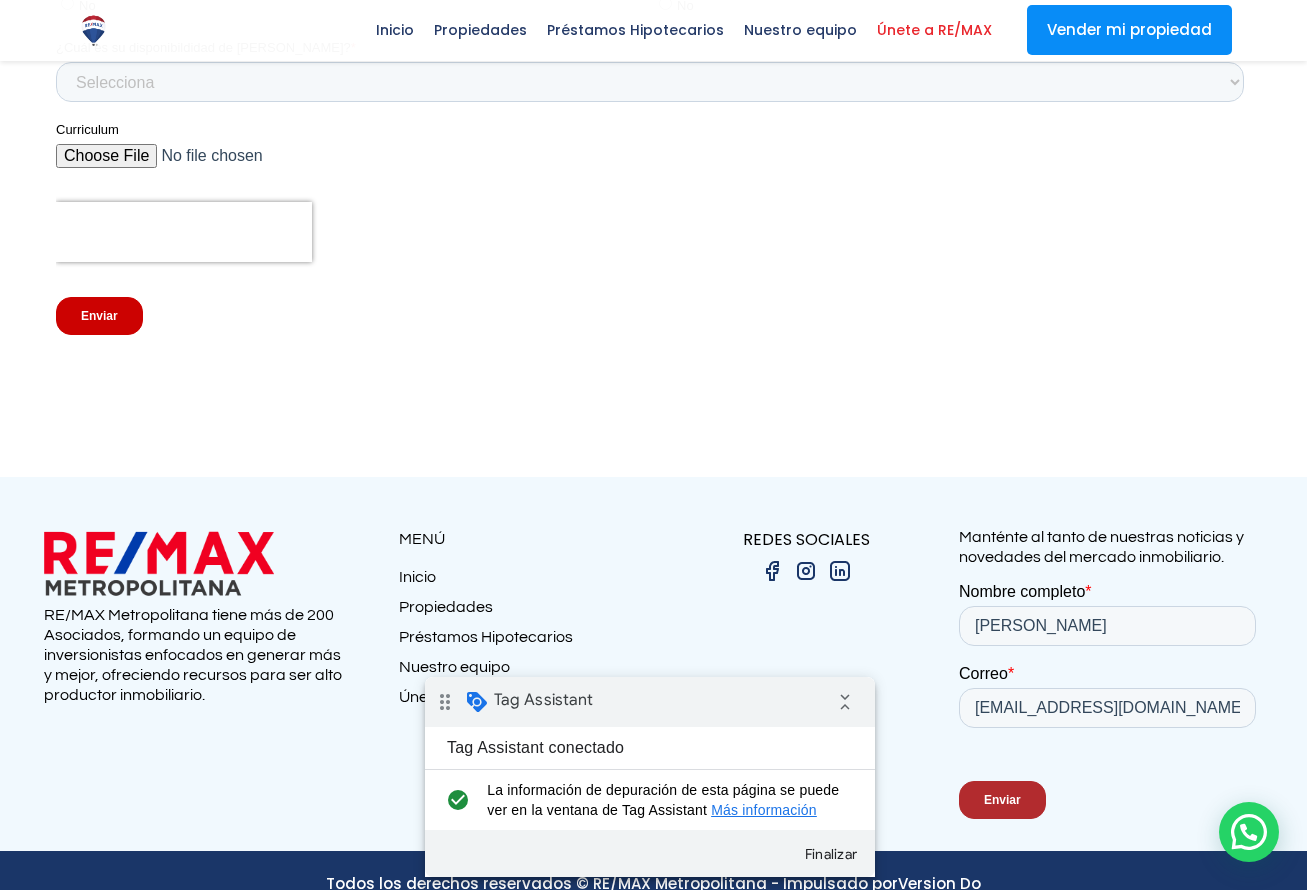 click on "drag_indicator Tag Assistant  collapse_all" at bounding box center [650, 702] 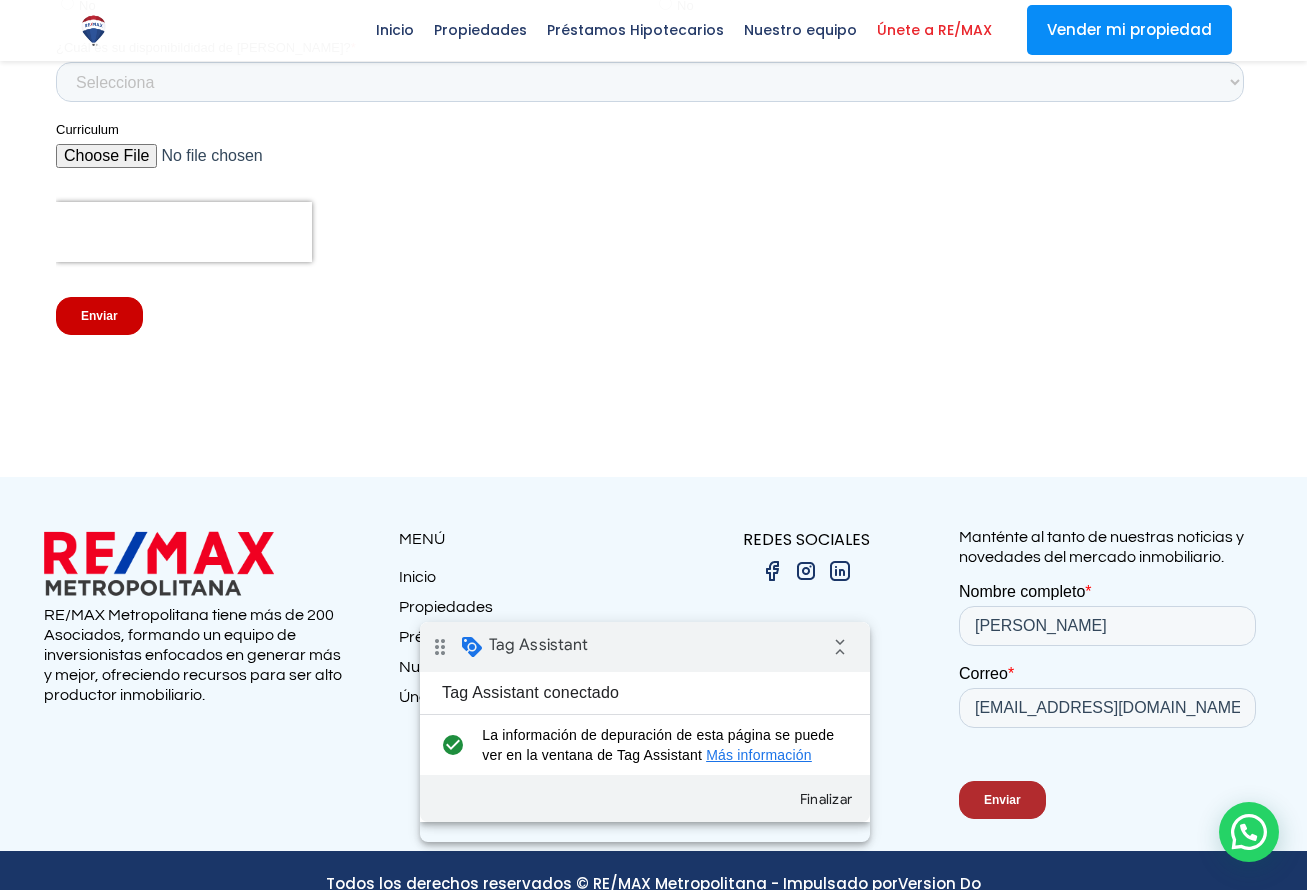 click on "Enviar" at bounding box center [1001, 800] 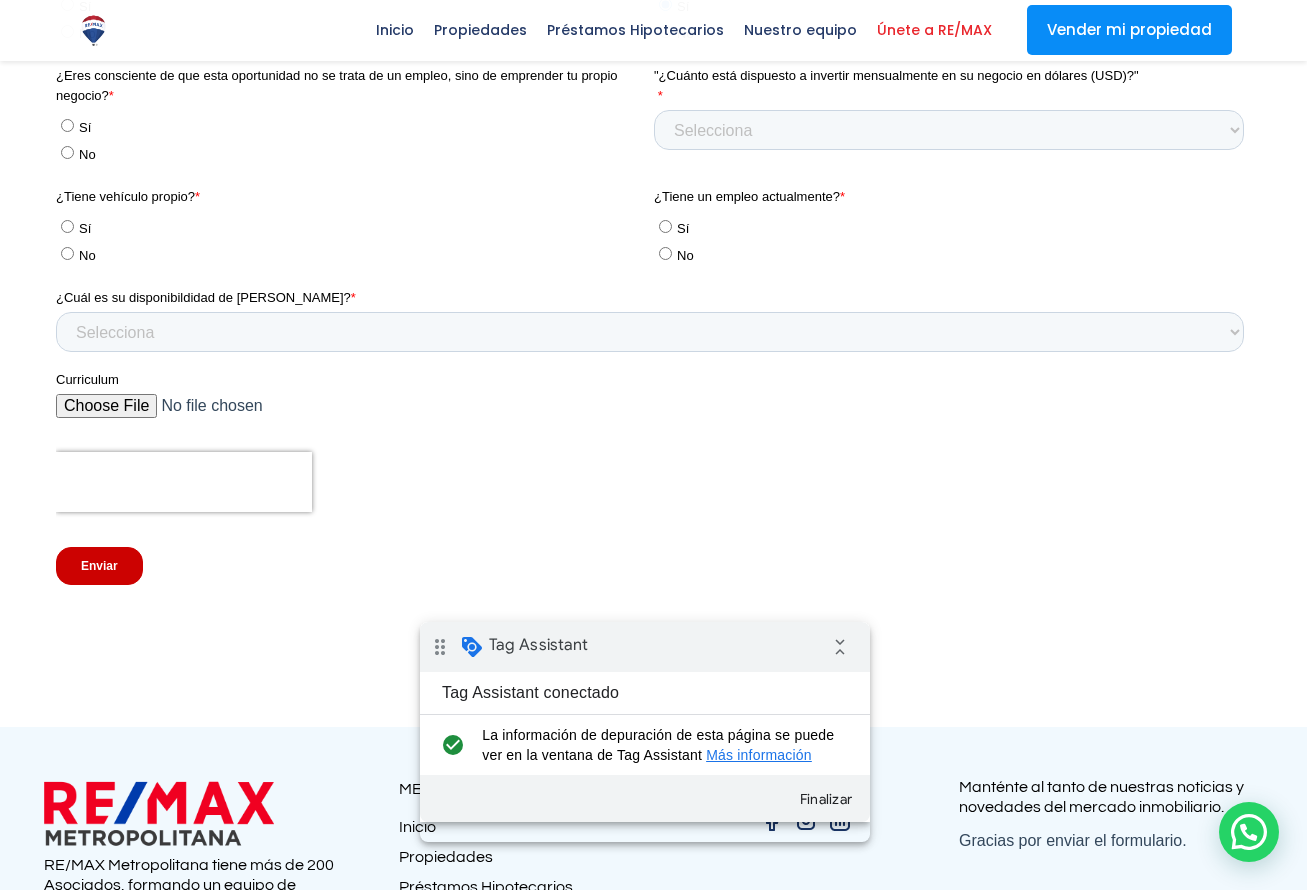 scroll, scrollTop: 3840, scrollLeft: 0, axis: vertical 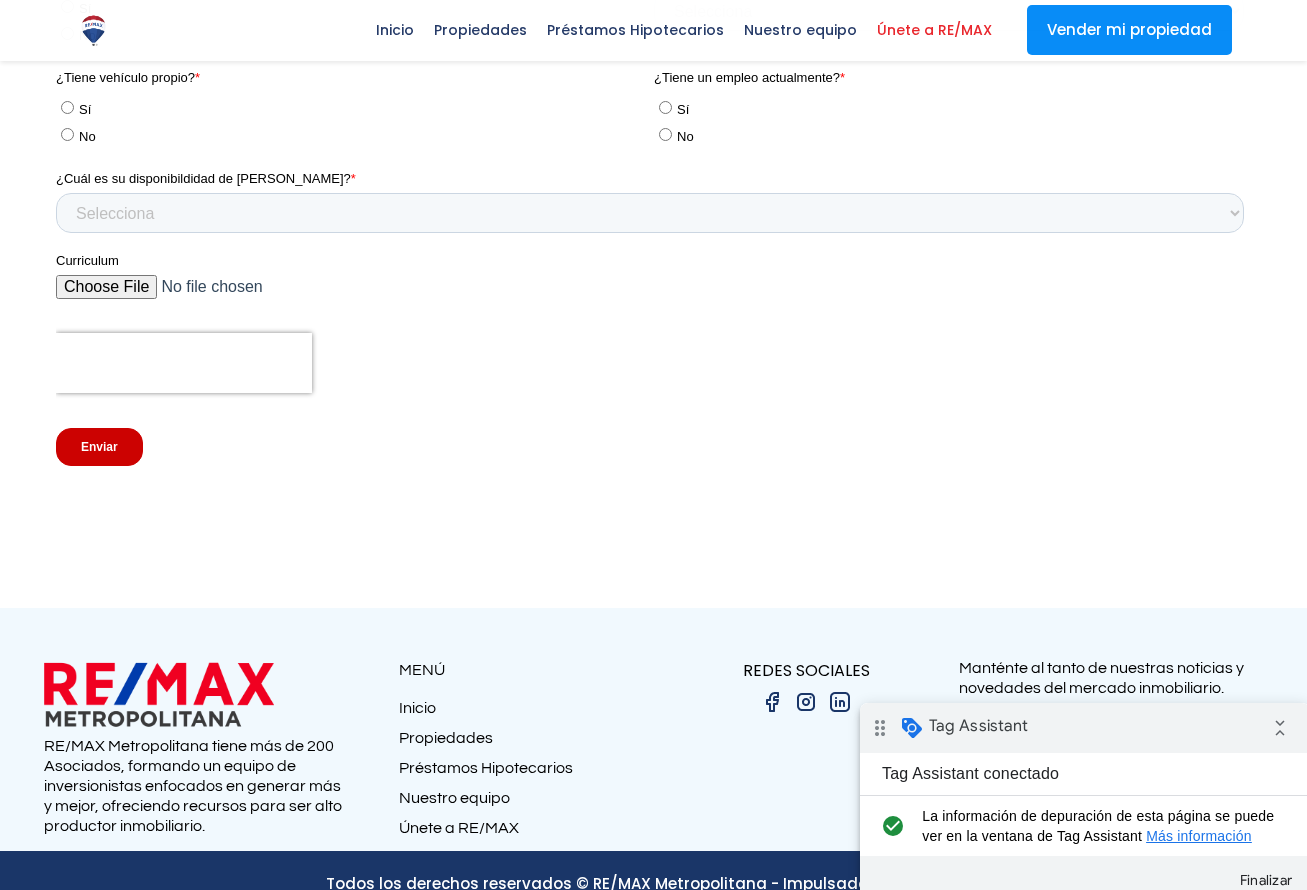 click on "drag_indicator Tag Assistant  collapse_all" at bounding box center (1085, 728) 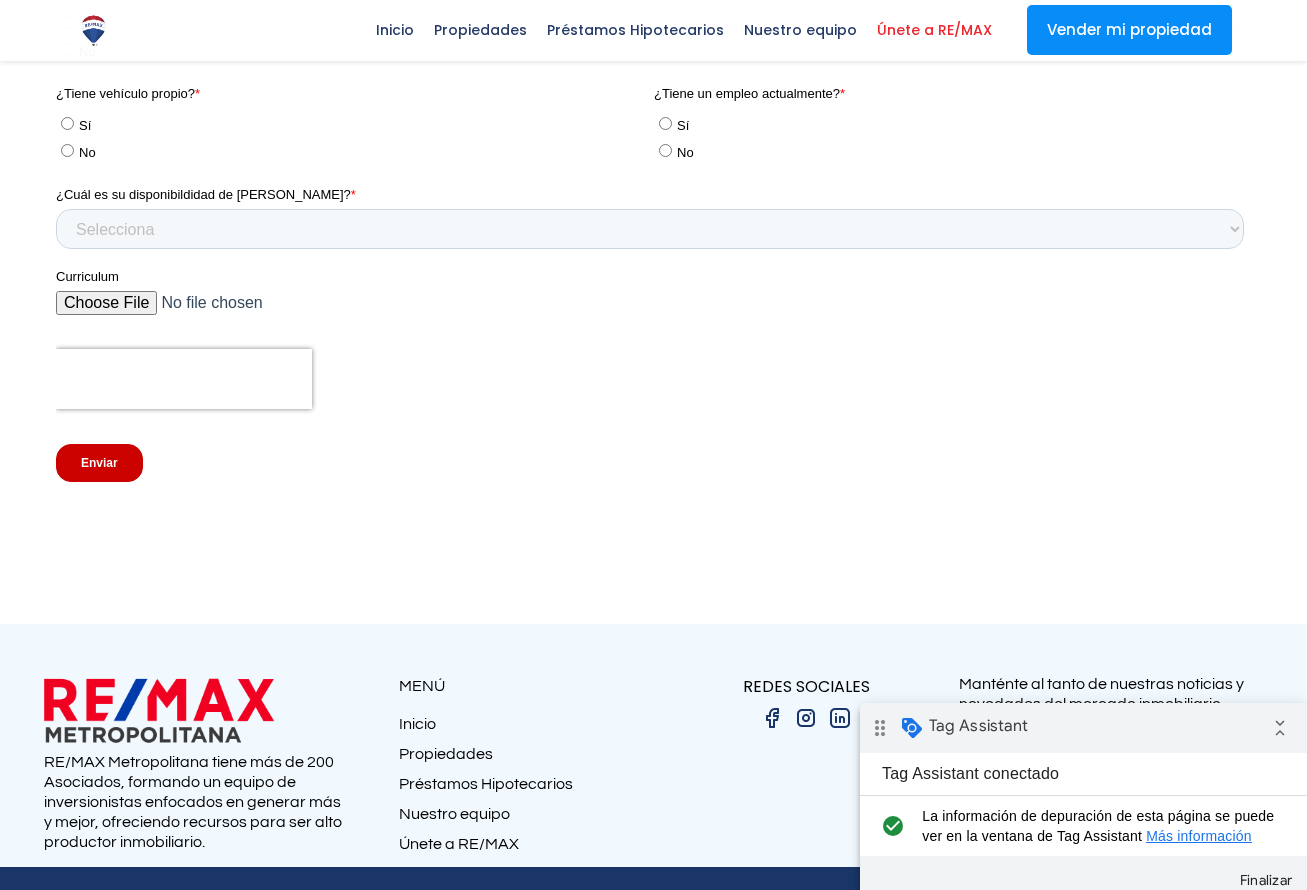 scroll, scrollTop: 3822, scrollLeft: 0, axis: vertical 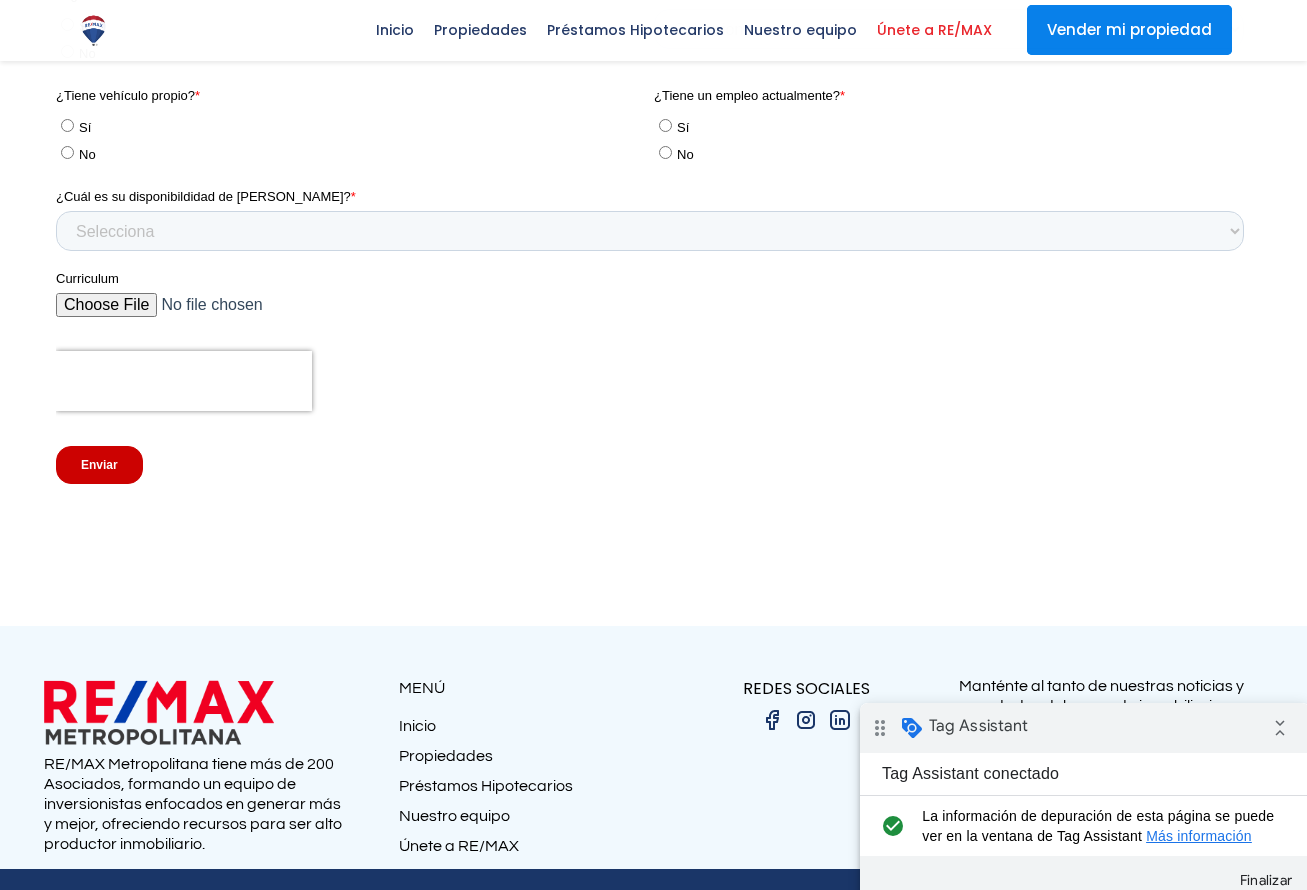 click on "Vender mi propiedad" at bounding box center (1129, 30) 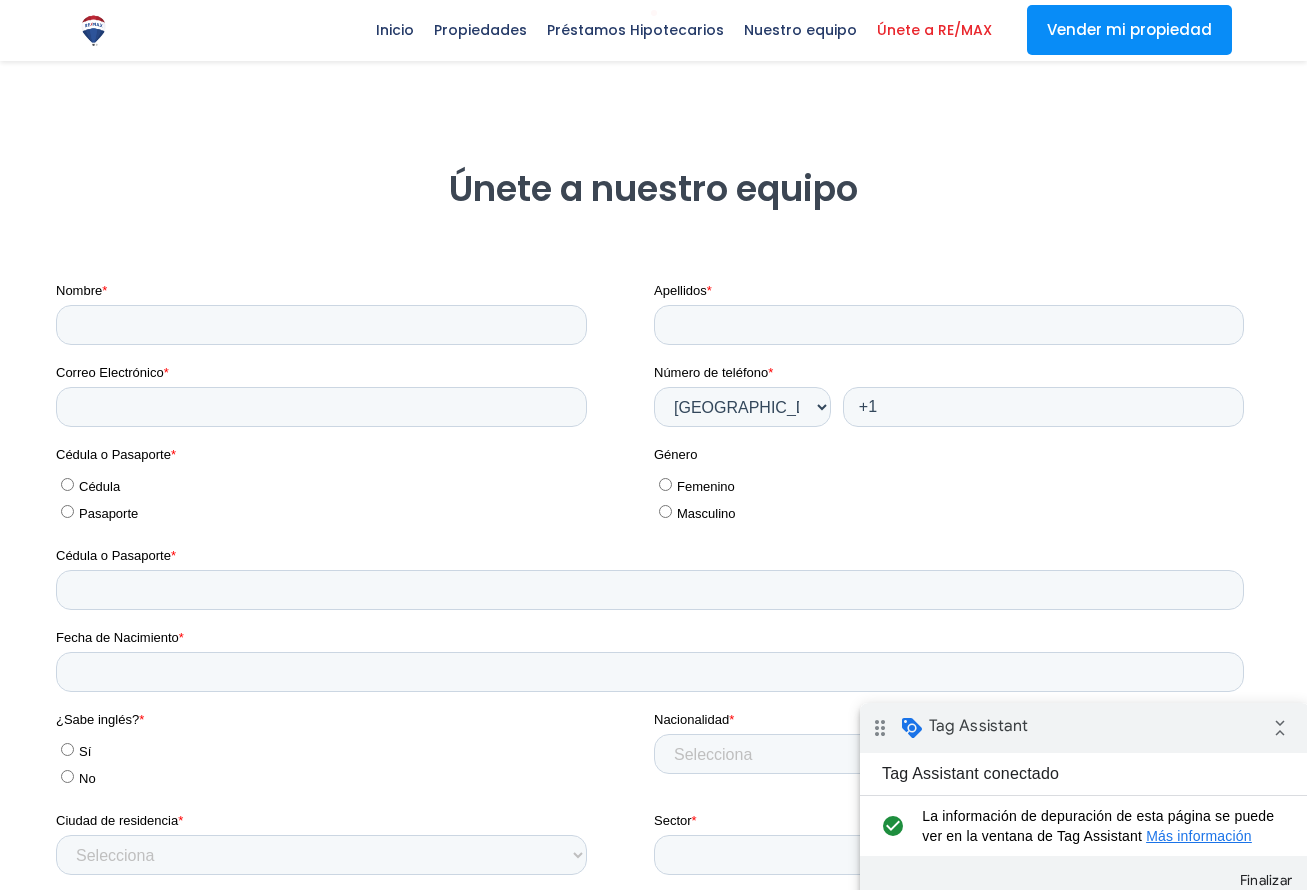 scroll, scrollTop: 2805, scrollLeft: 0, axis: vertical 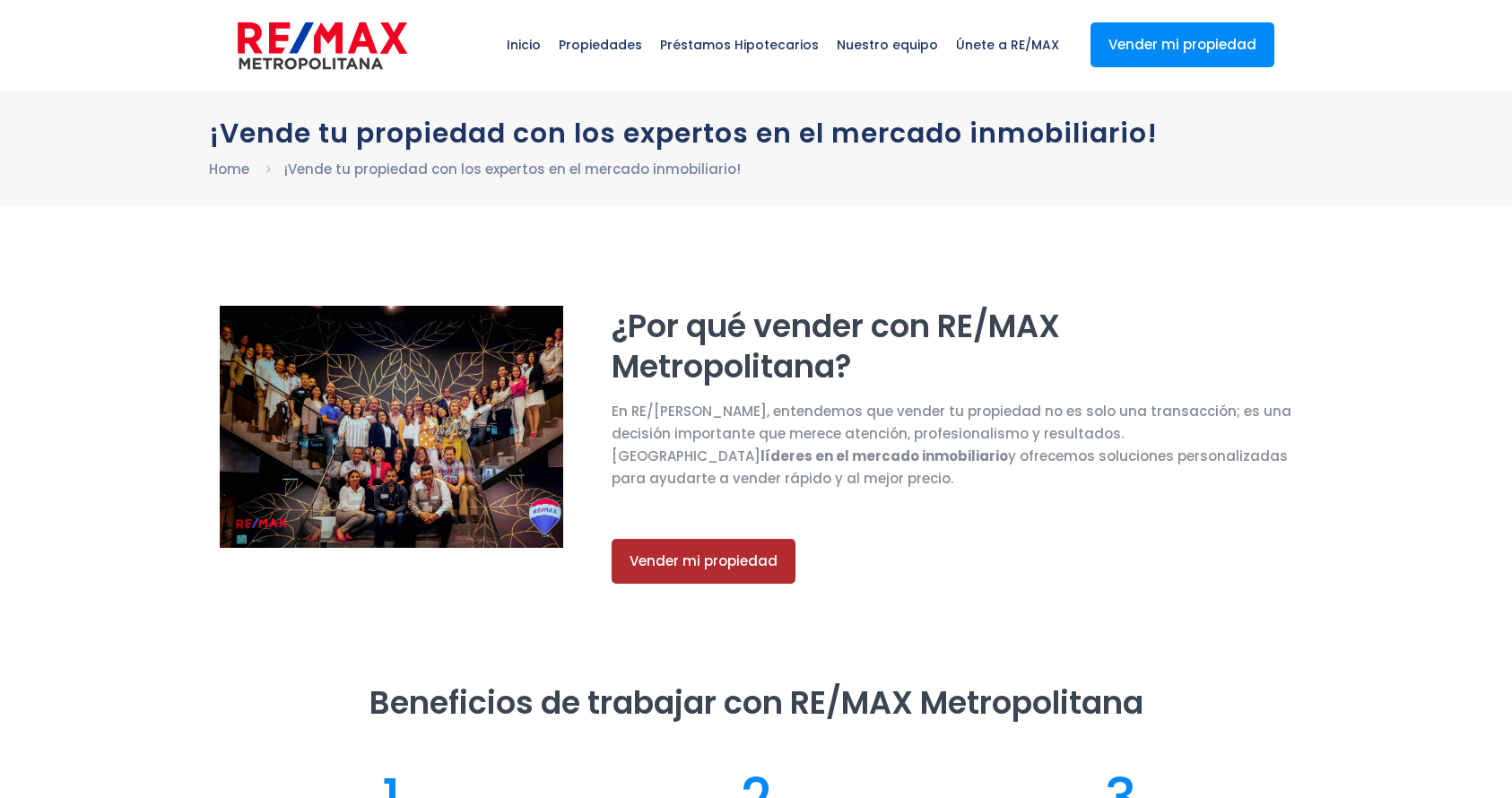 select on "DO" 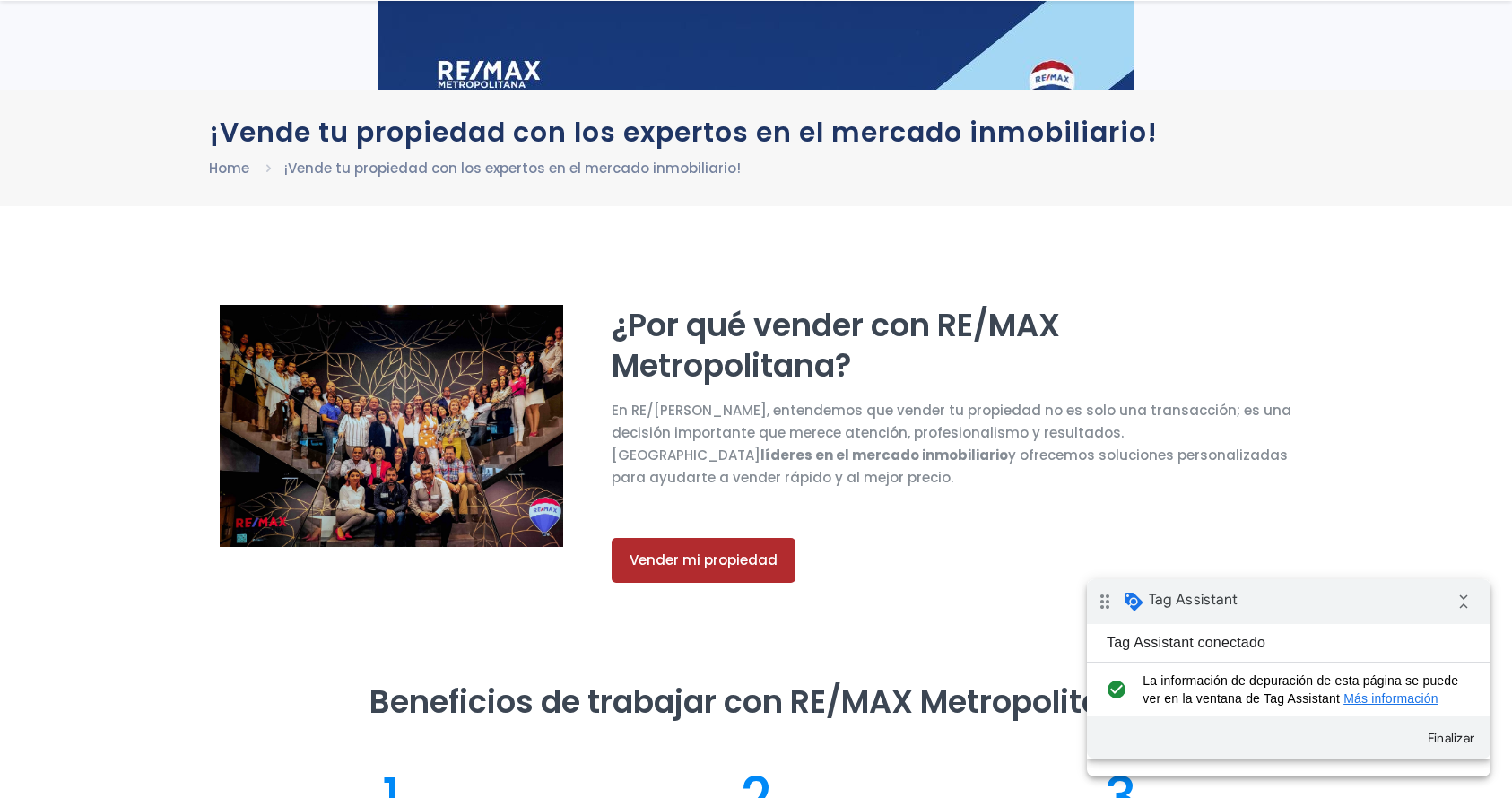 scroll, scrollTop: 1117, scrollLeft: 0, axis: vertical 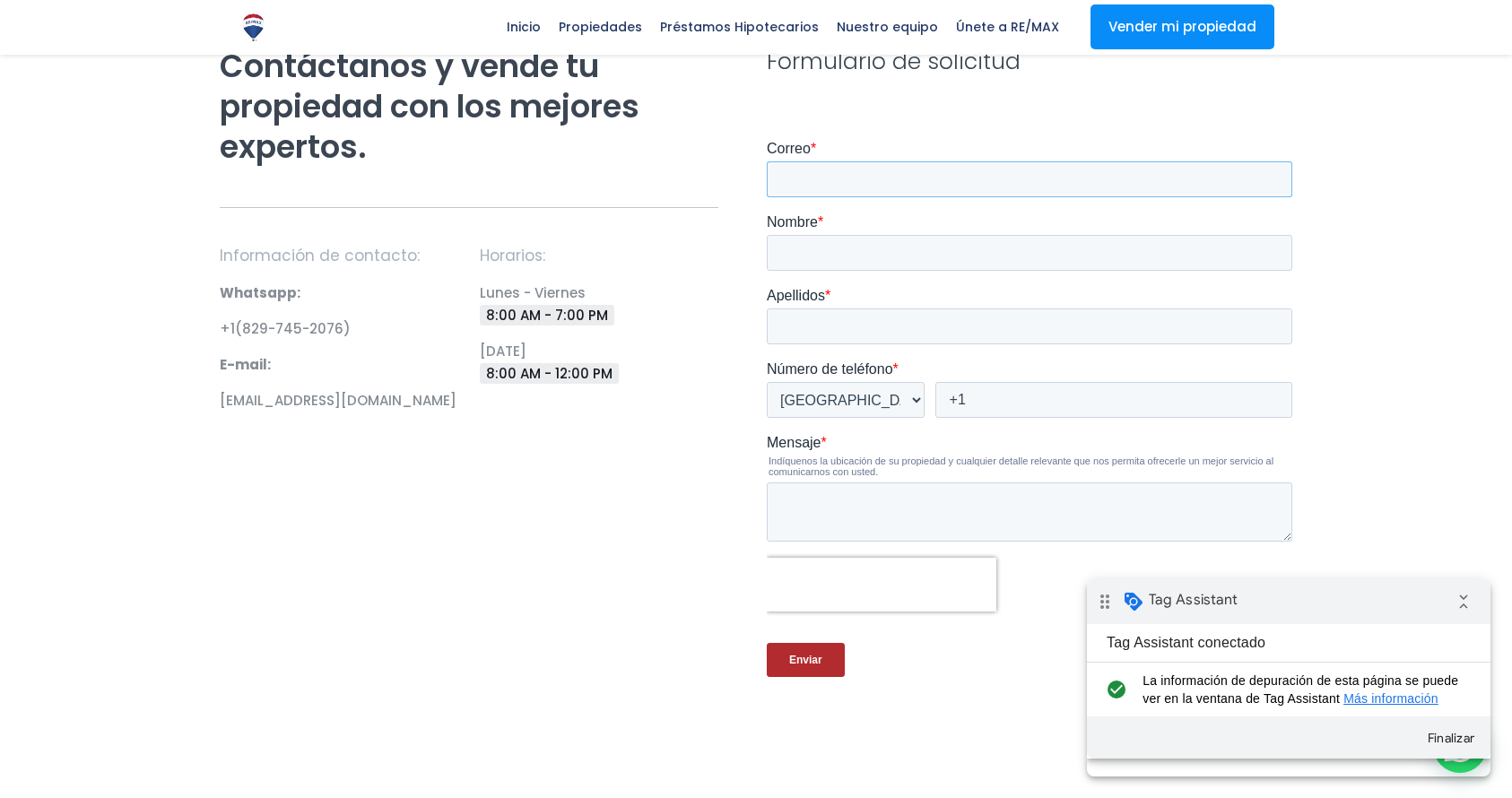 click on "Correo *" at bounding box center [1030, 179] 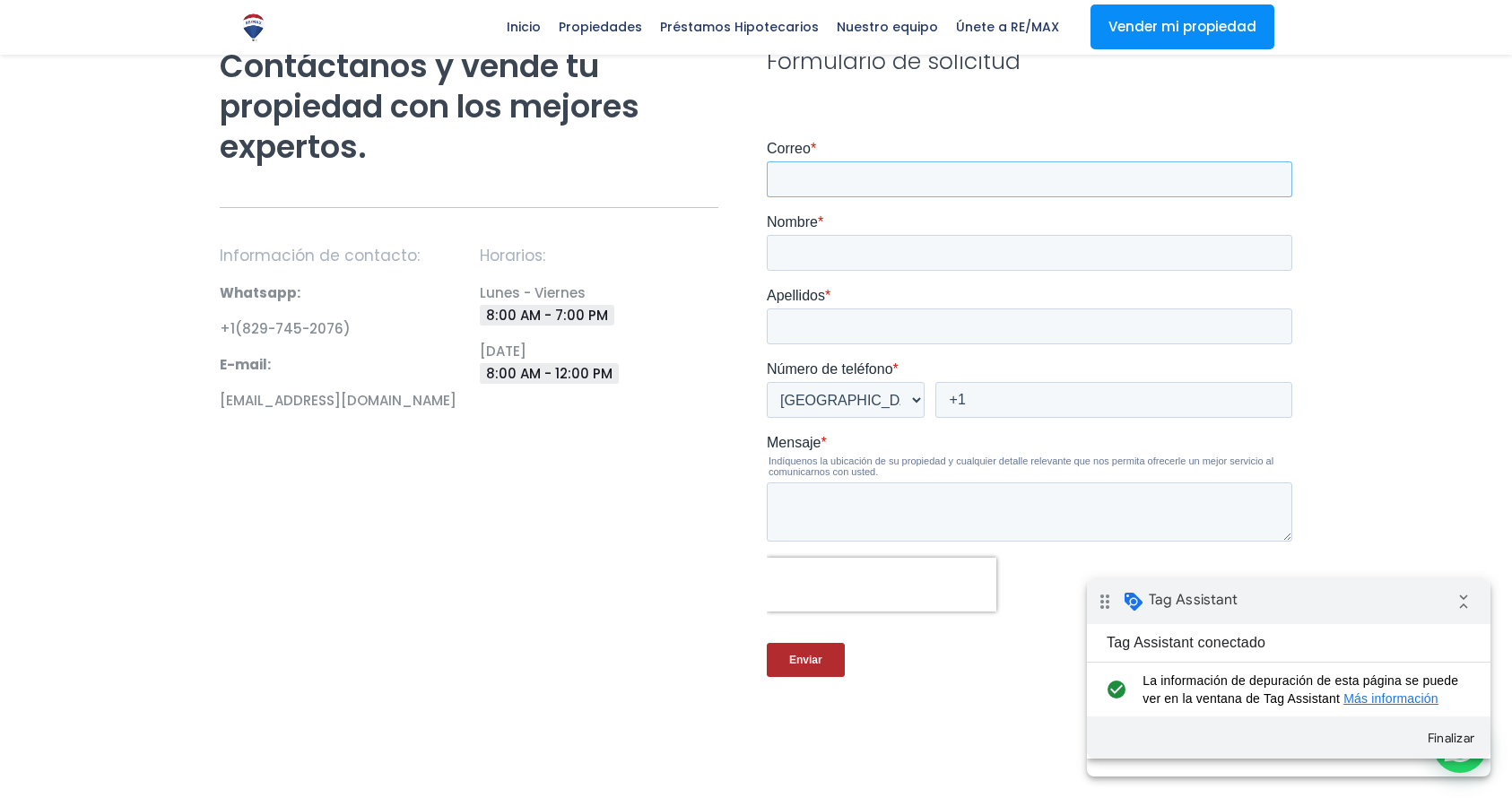 type on "[EMAIL_ADDRESS][DOMAIN_NAME]" 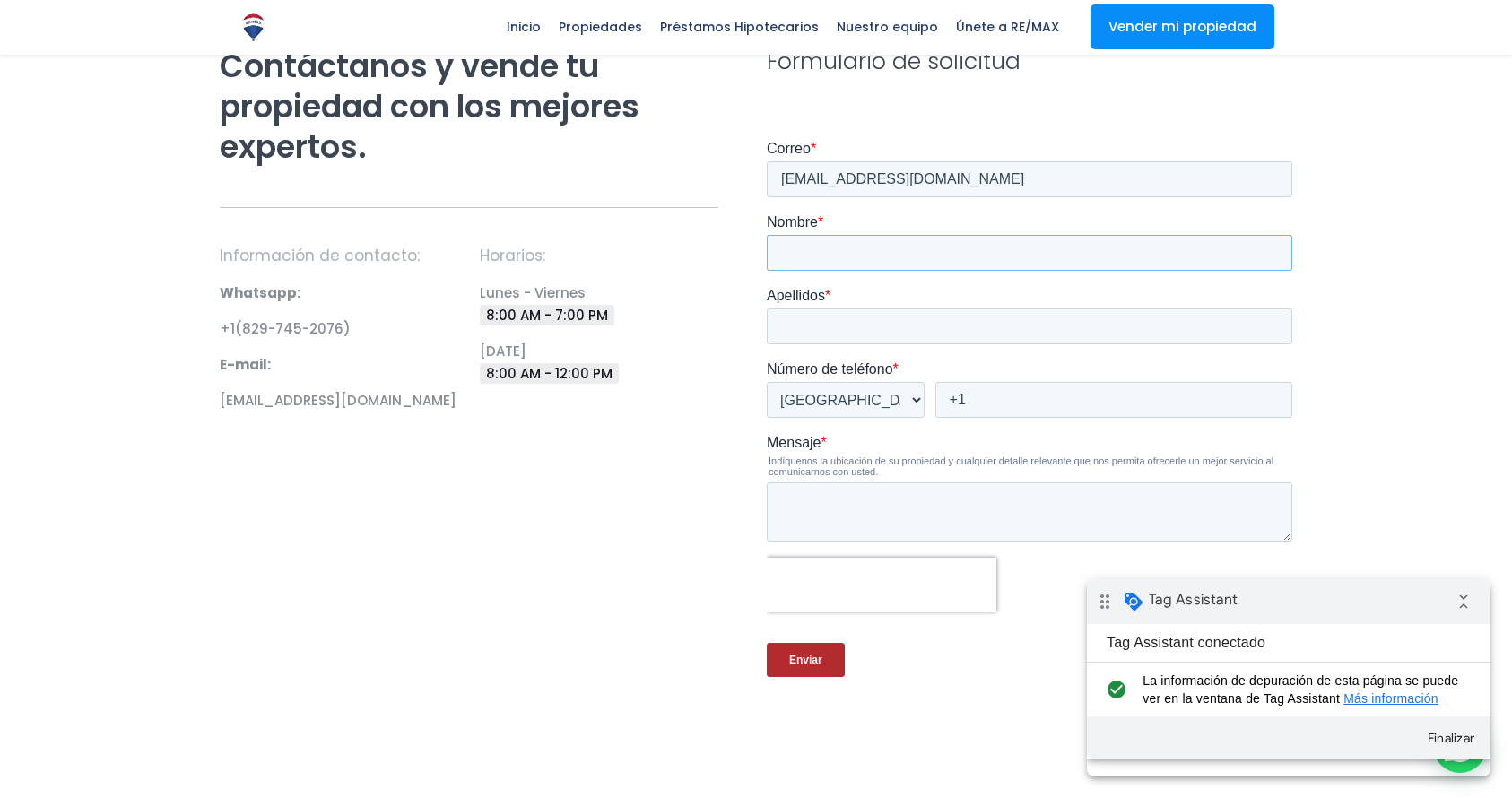 click on "Nombre *" at bounding box center (1030, 253) 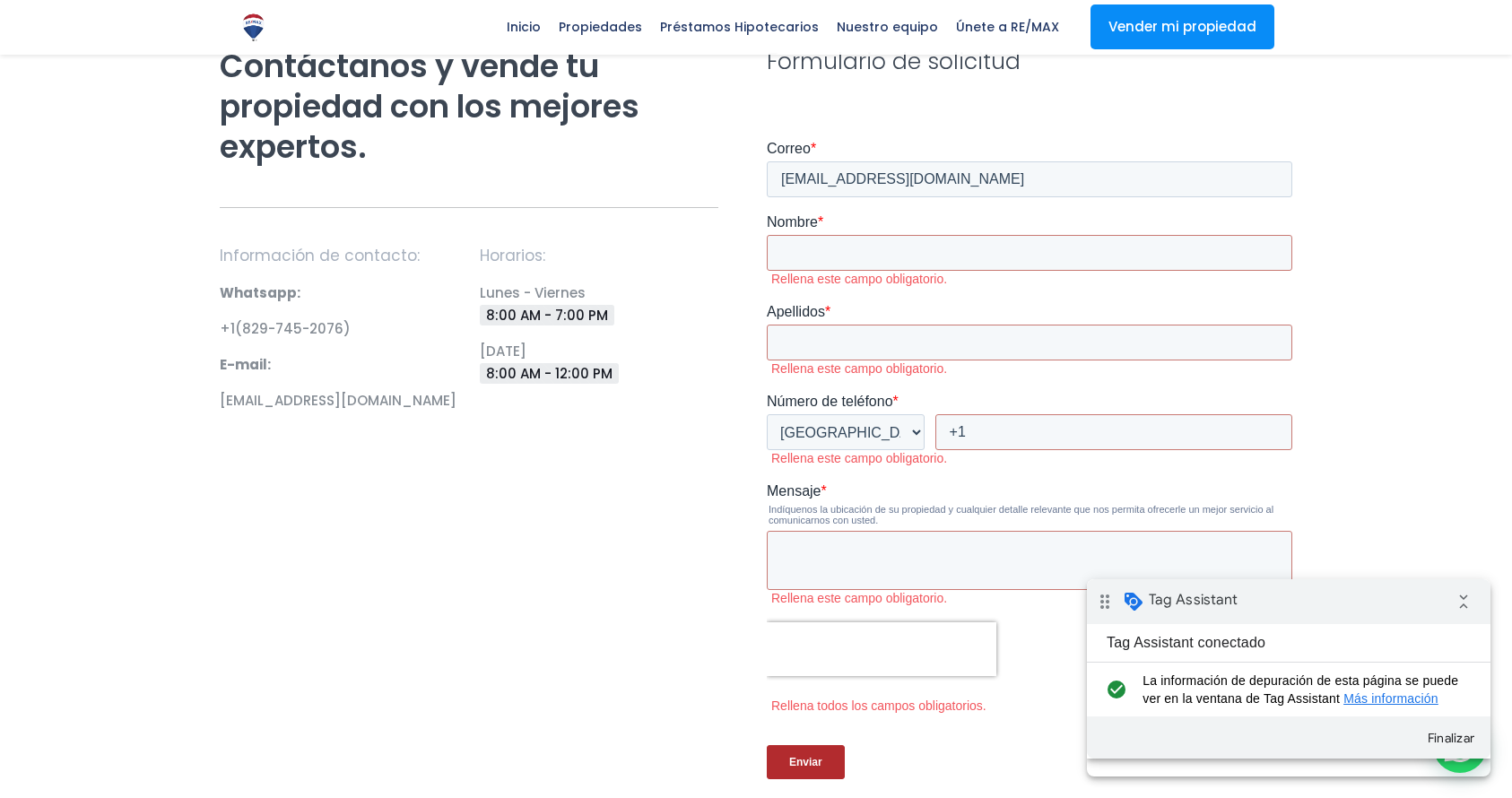 click on "Enviar" at bounding box center (805, 762) 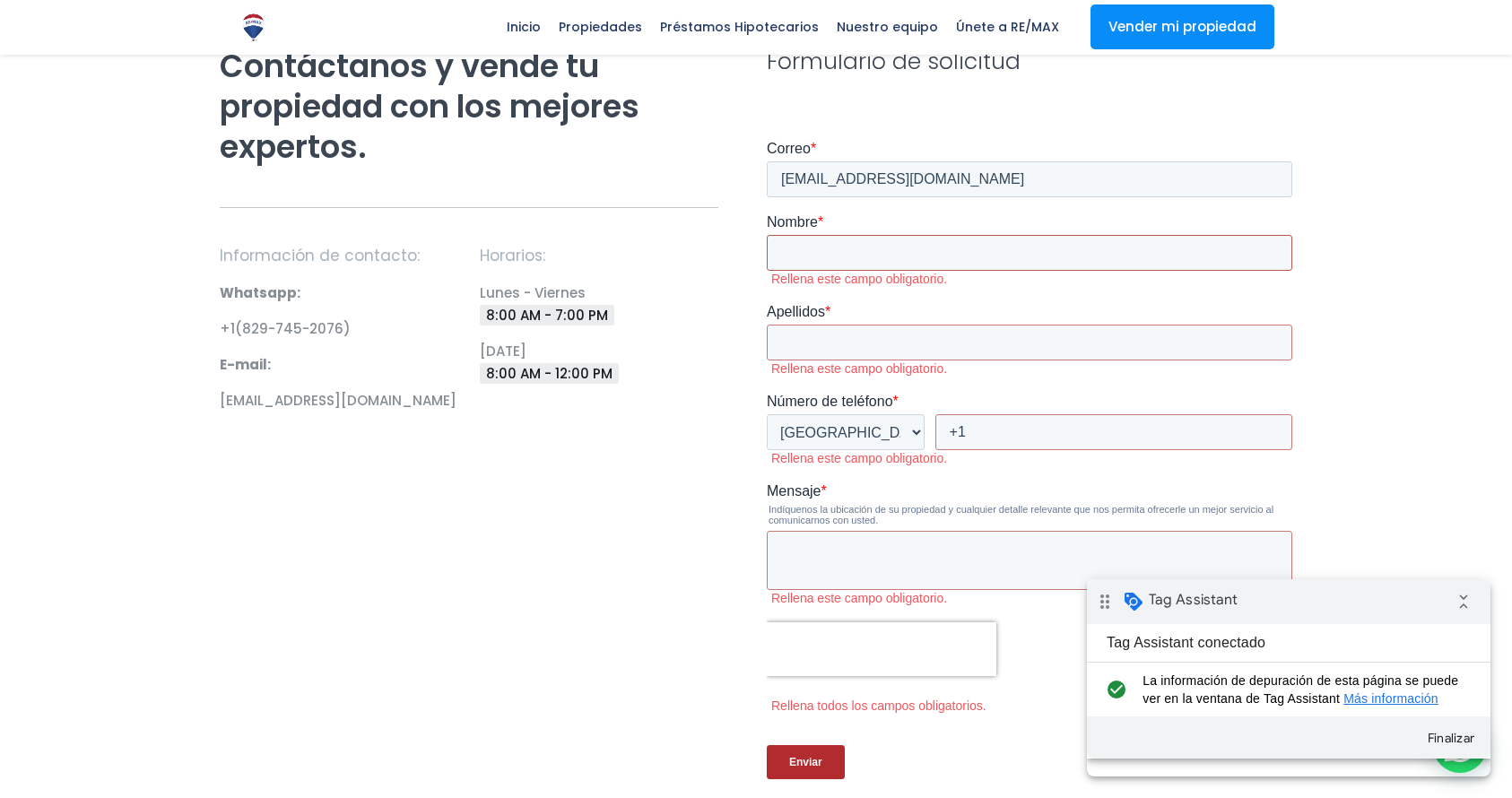 click on "Nombre *" at bounding box center [1030, 253] 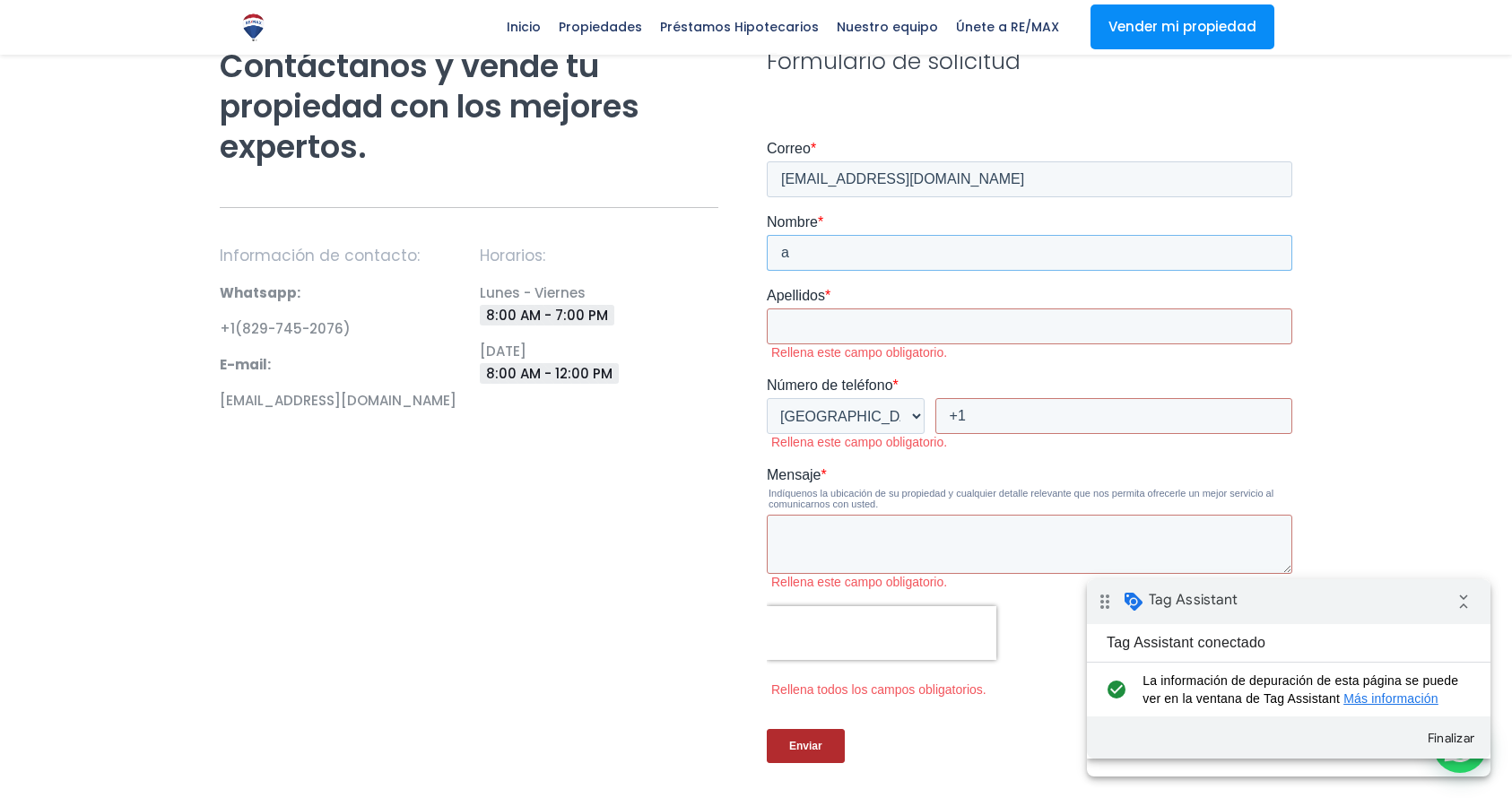 type on "Abigail Prueba" 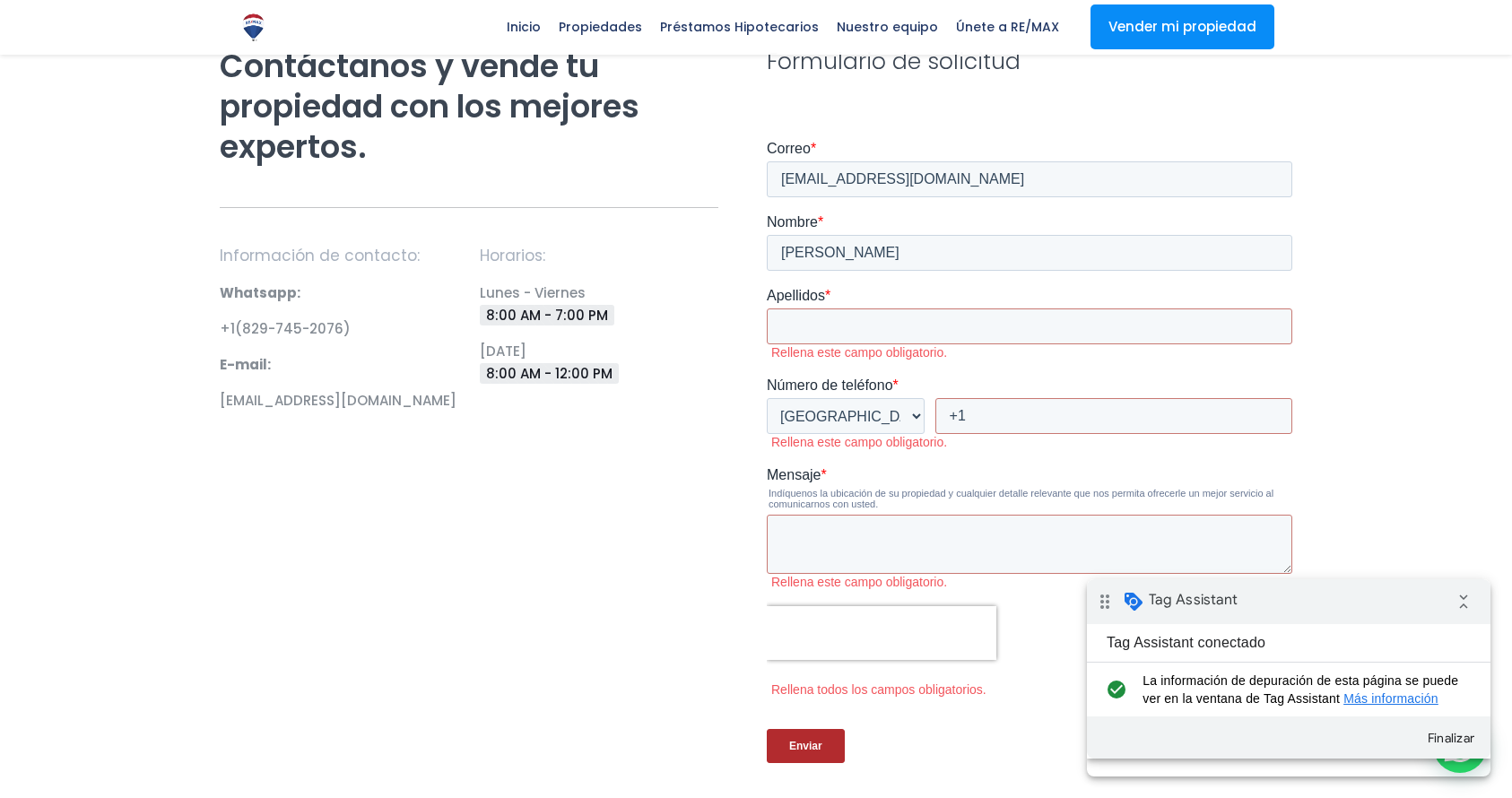 click on "Rellena este campo obligatorio." at bounding box center (1031, 352) 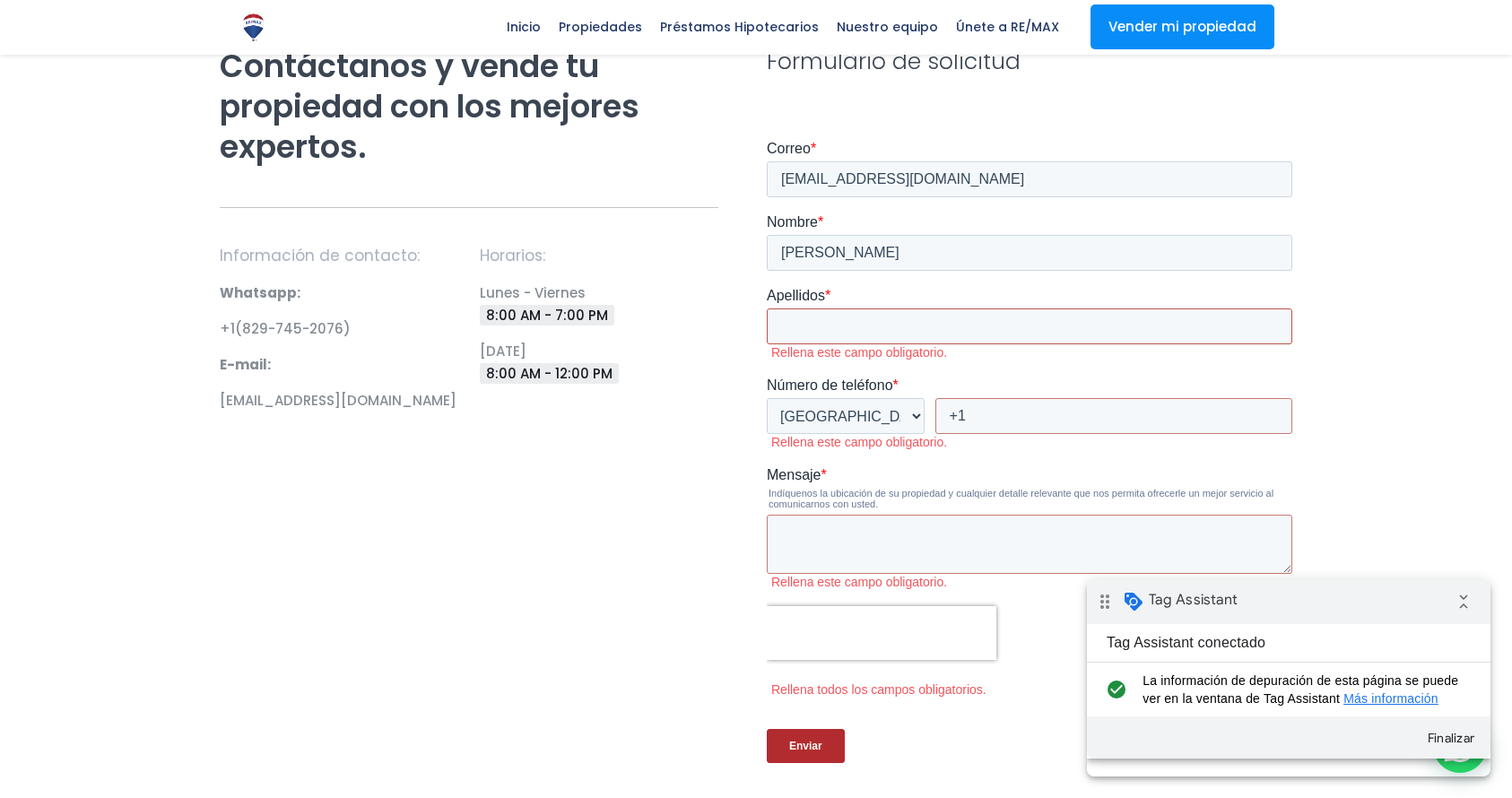 click on "Apellidos *" at bounding box center [1030, 326] 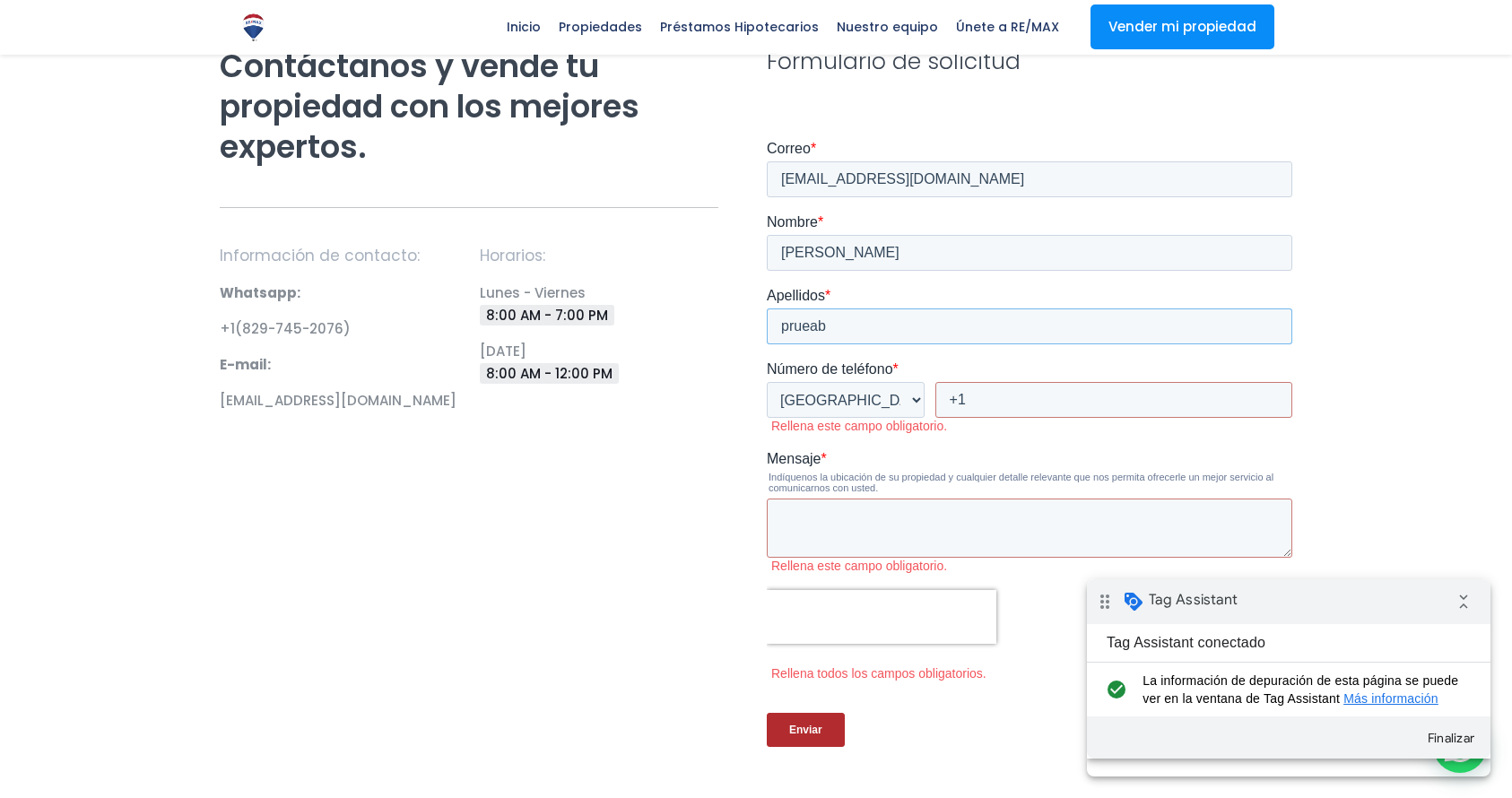 type on "prueab" 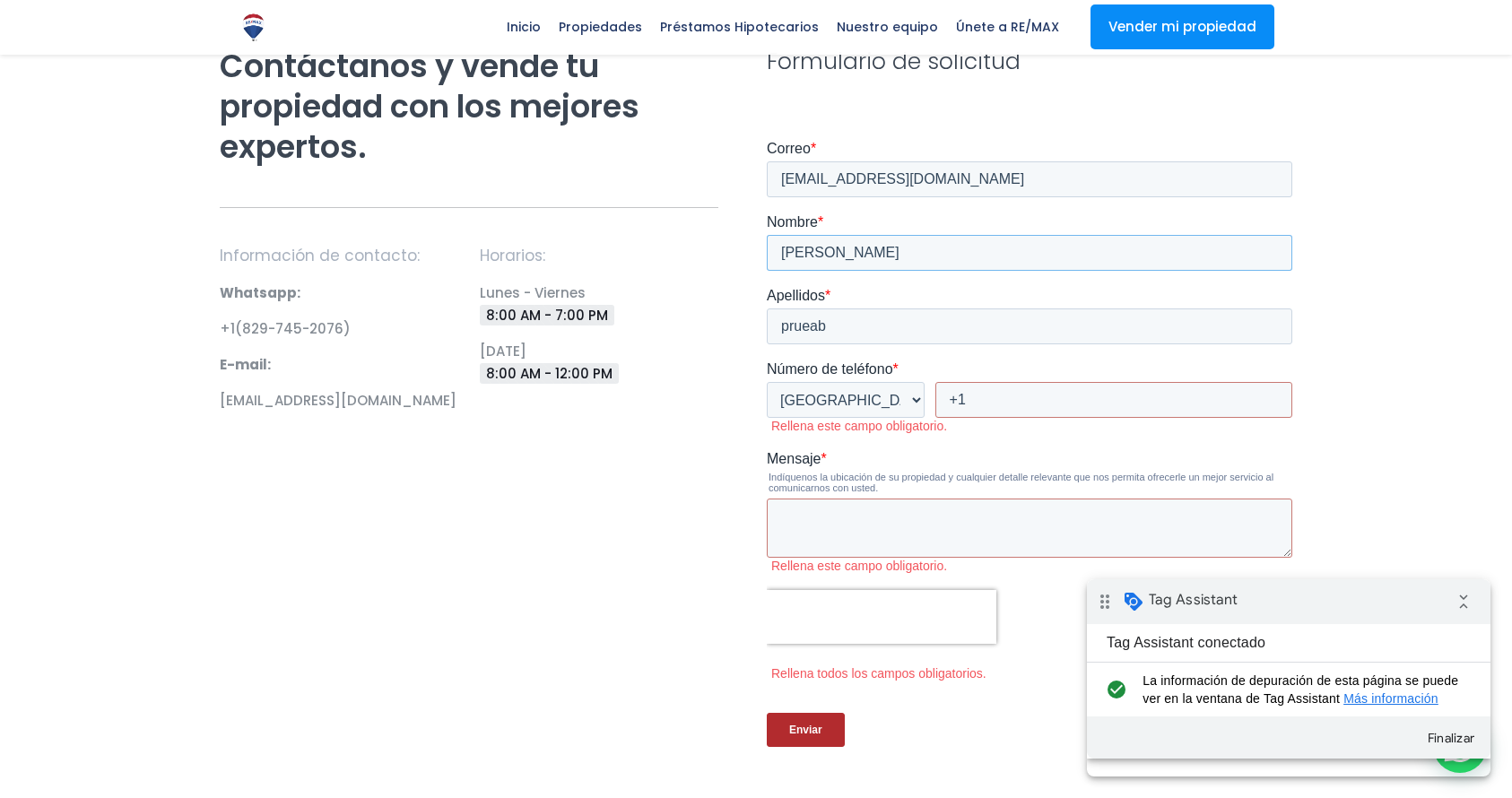 click on "Abigail Prueba" at bounding box center (1030, 253) 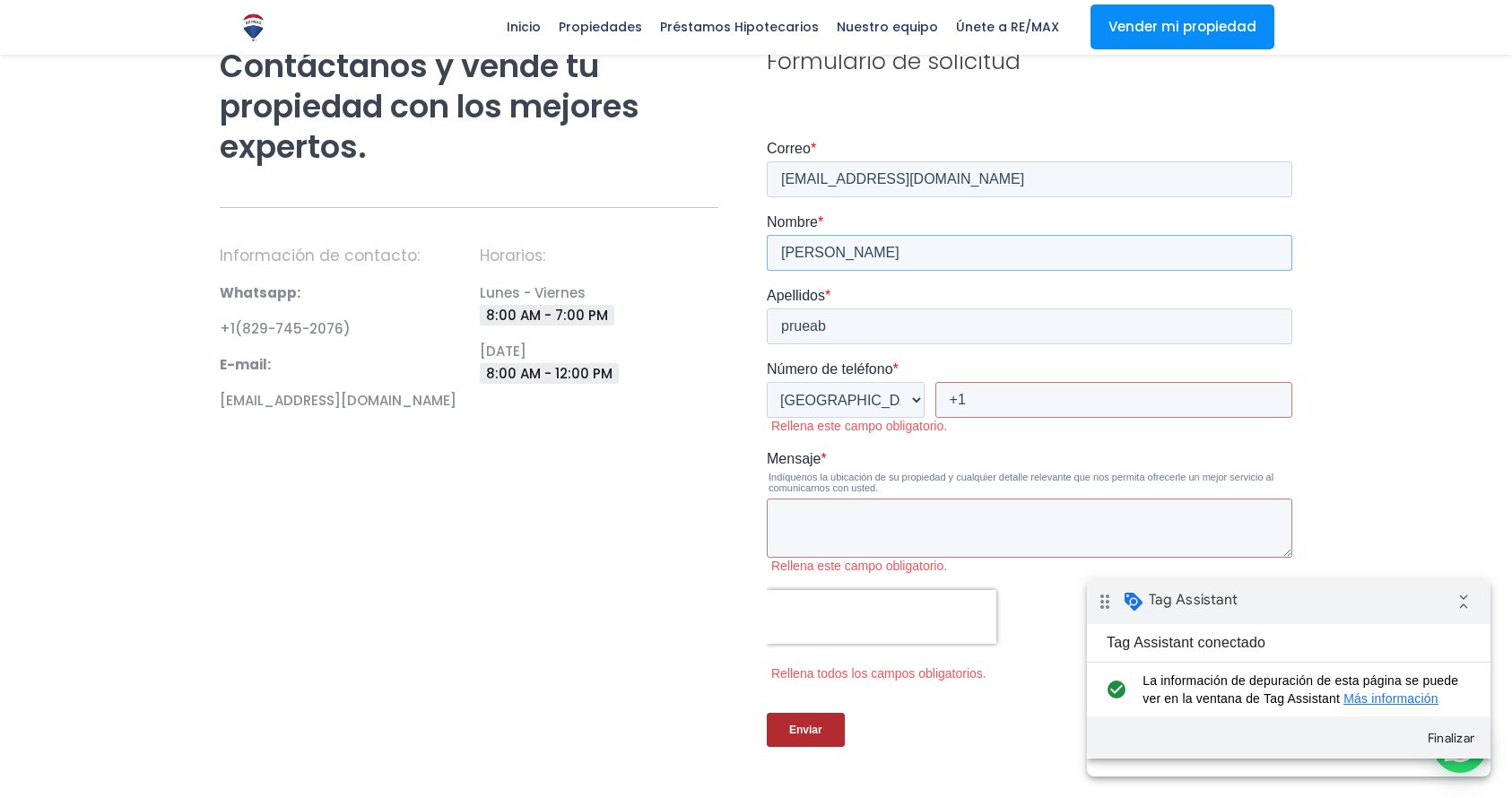 type on "Abigail" 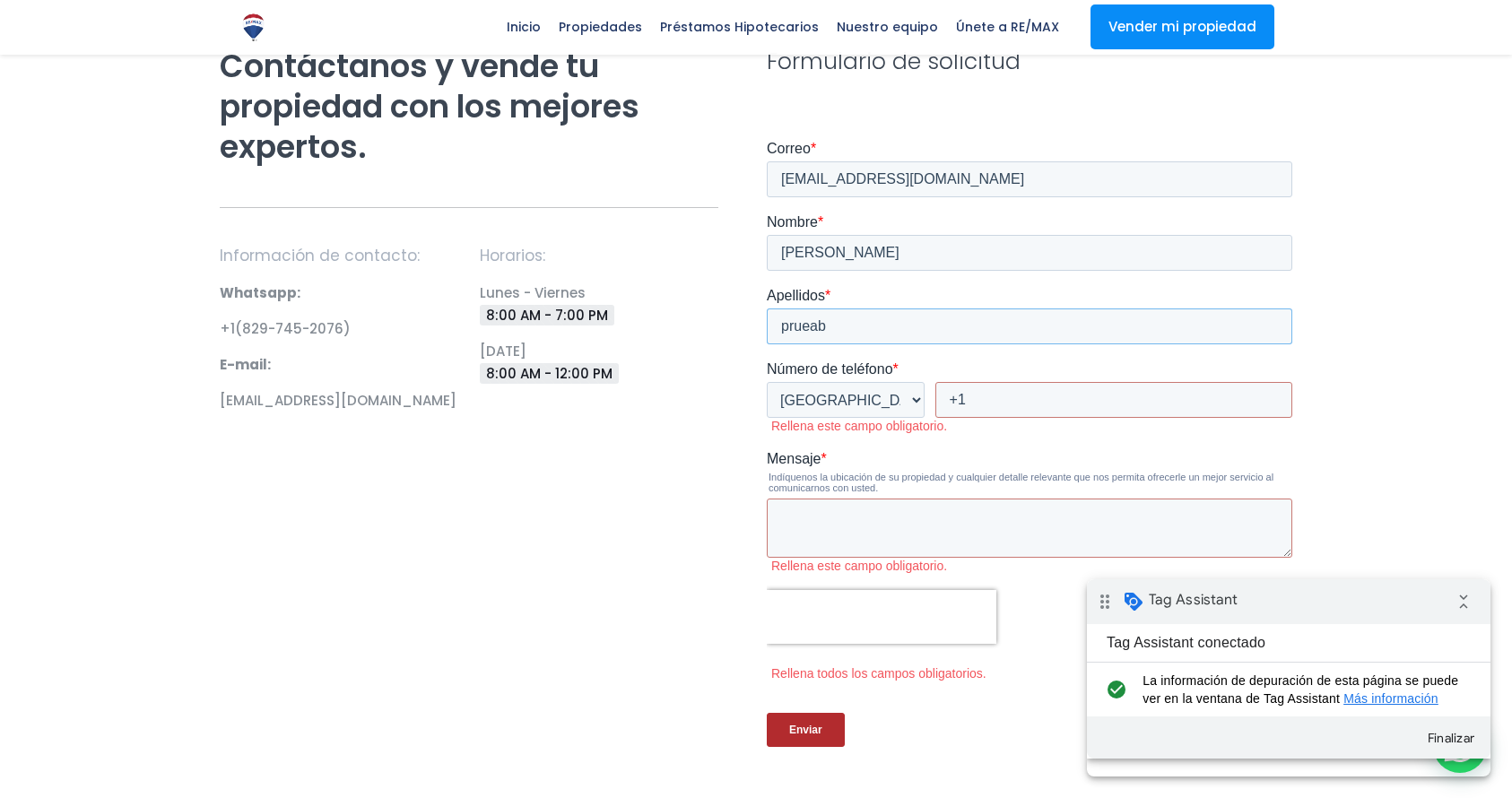 click on "prueab" at bounding box center (1030, 326) 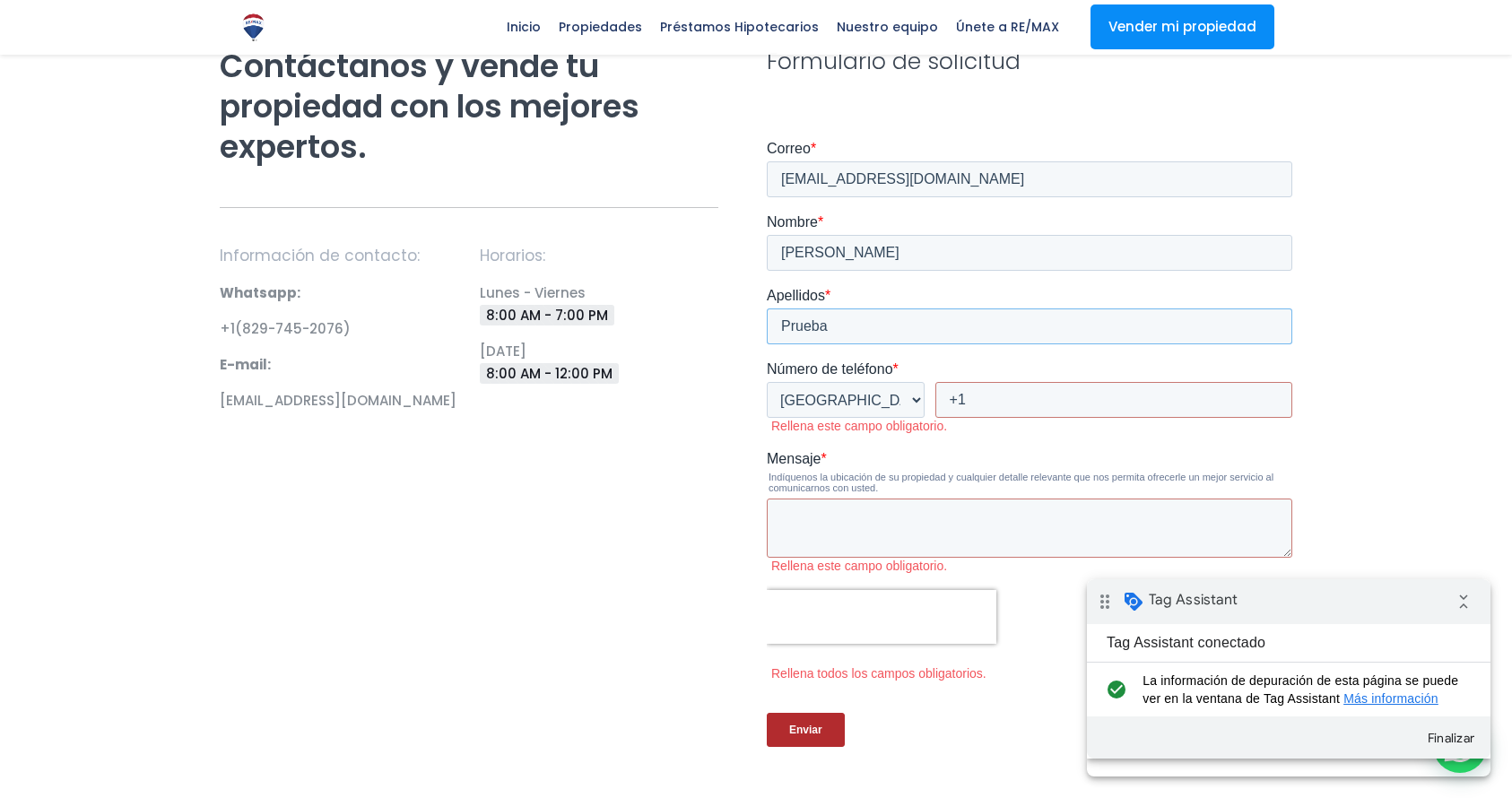 drag, startPoint x: 778, startPoint y: 326, endPoint x: 762, endPoint y: 331, distance: 16.763055 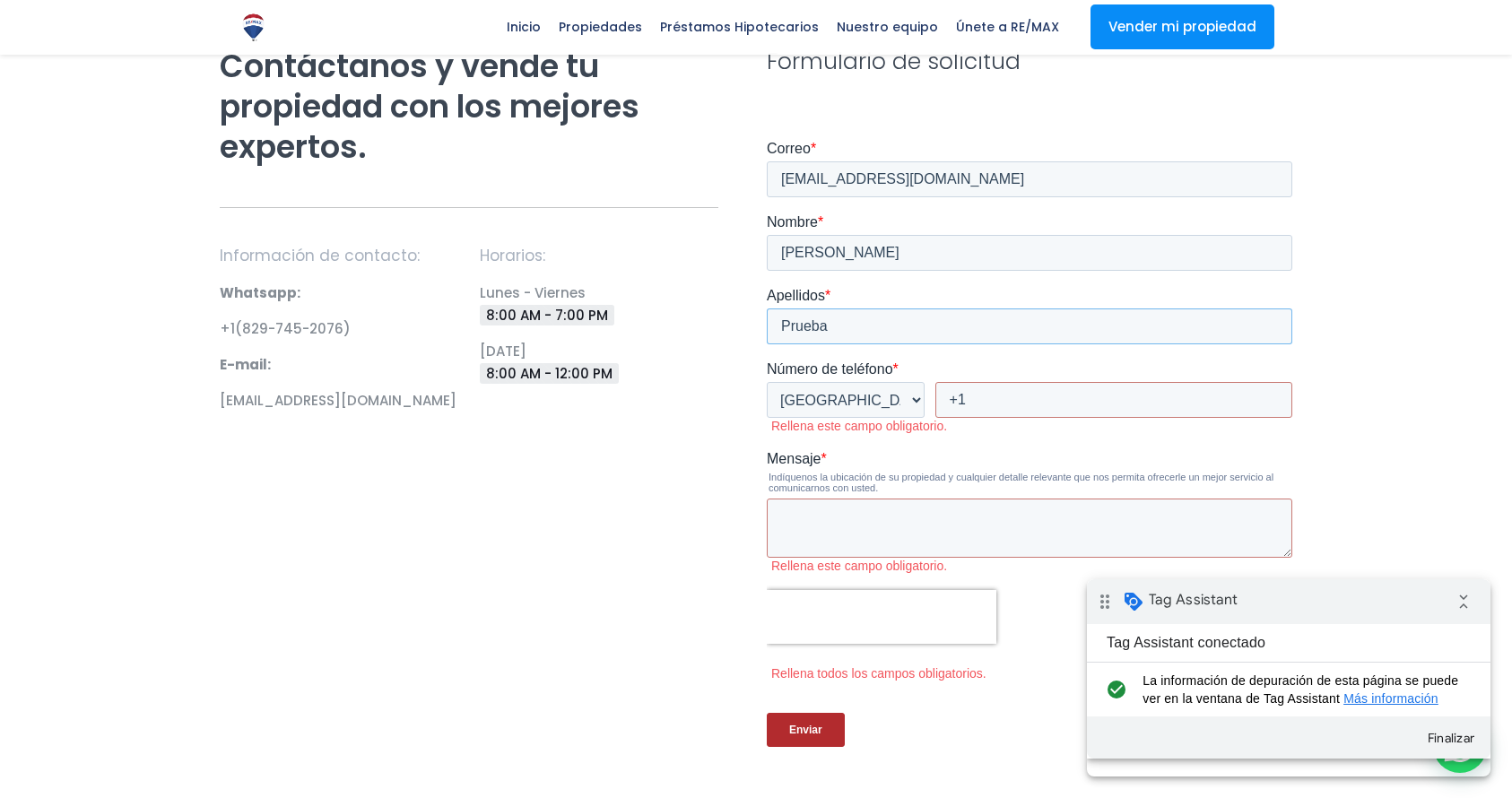 type on "Prueba" 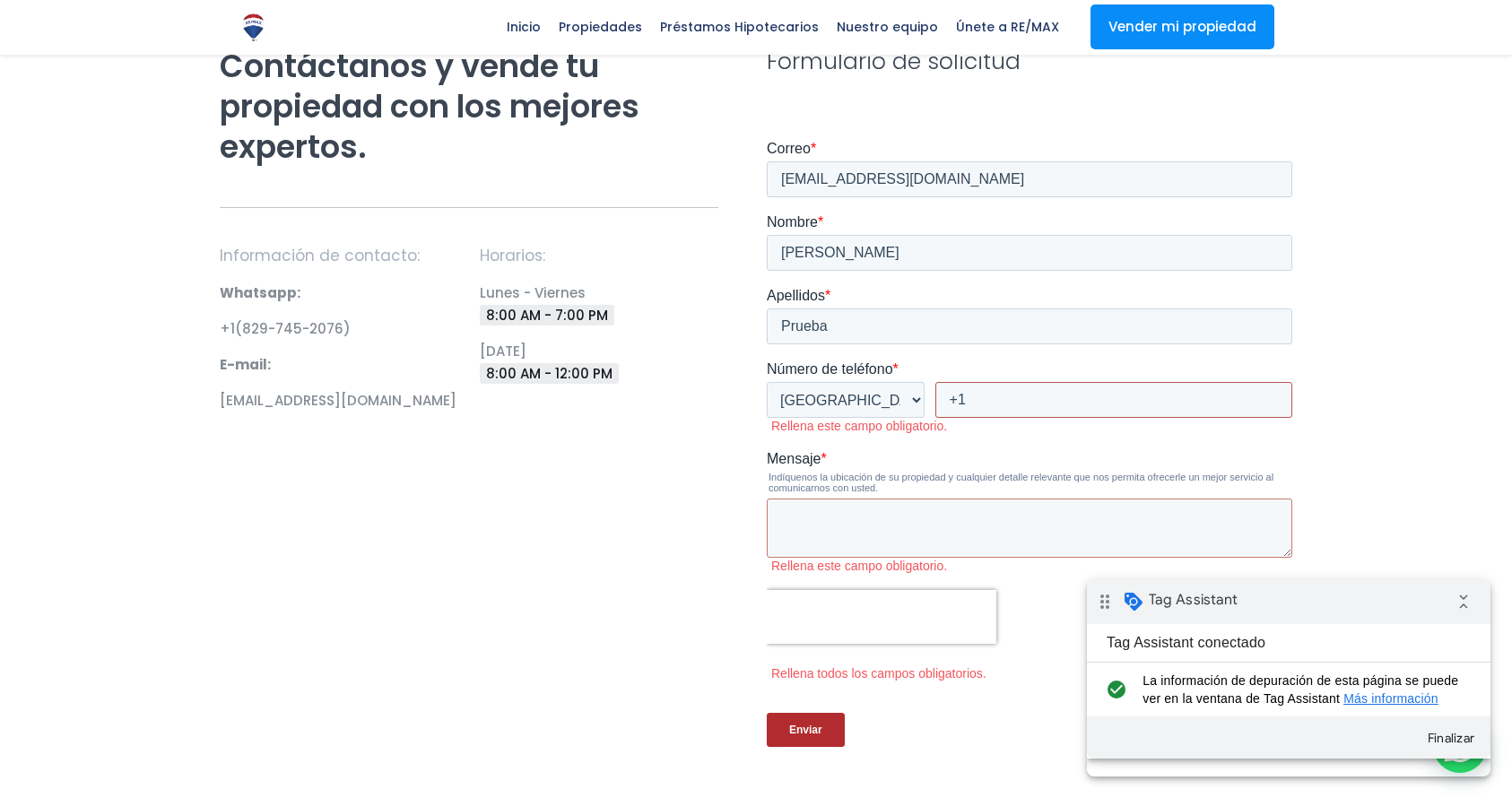 click on "+1" at bounding box center [1114, 400] 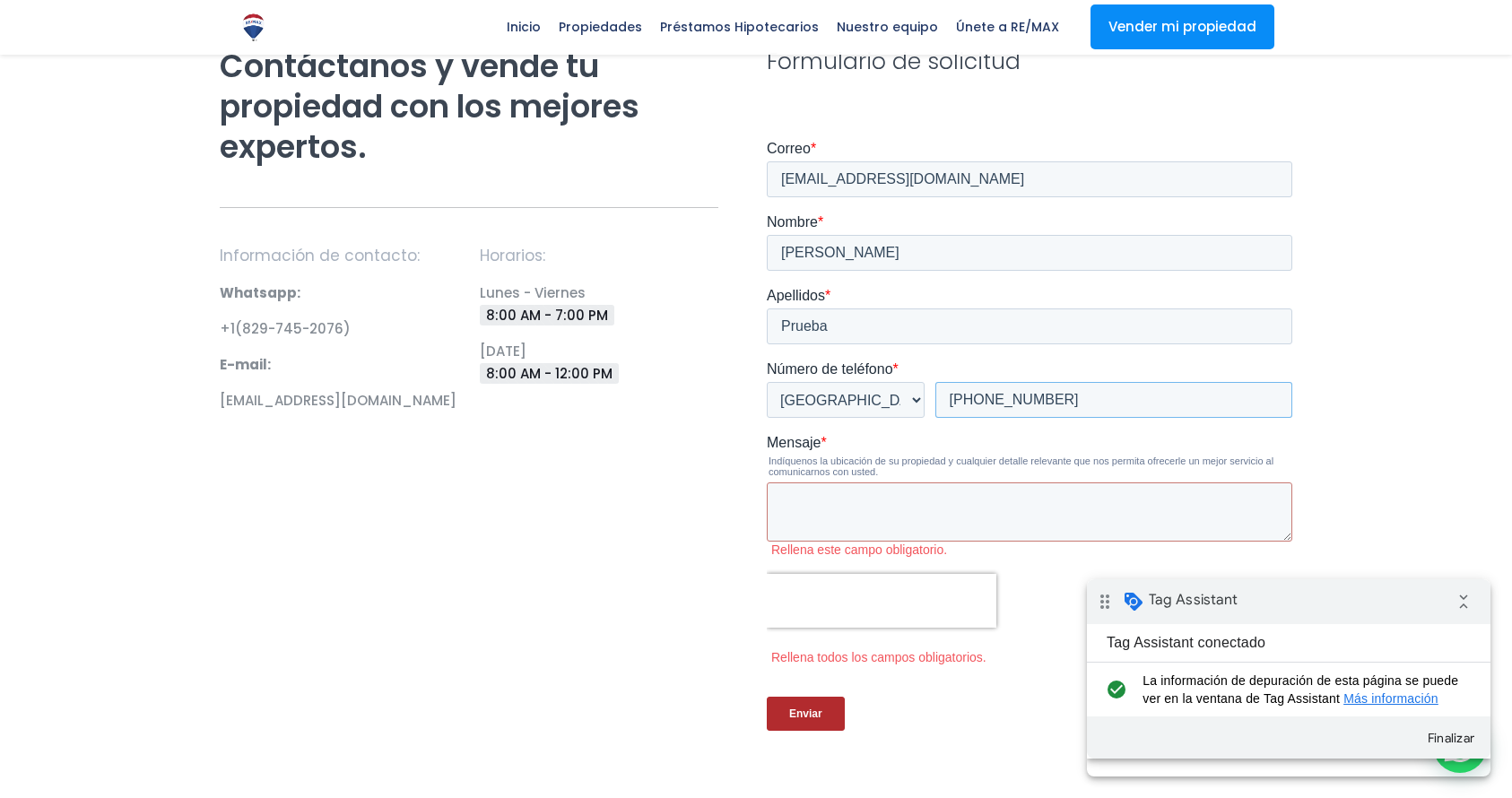 type on "+1 8492702205" 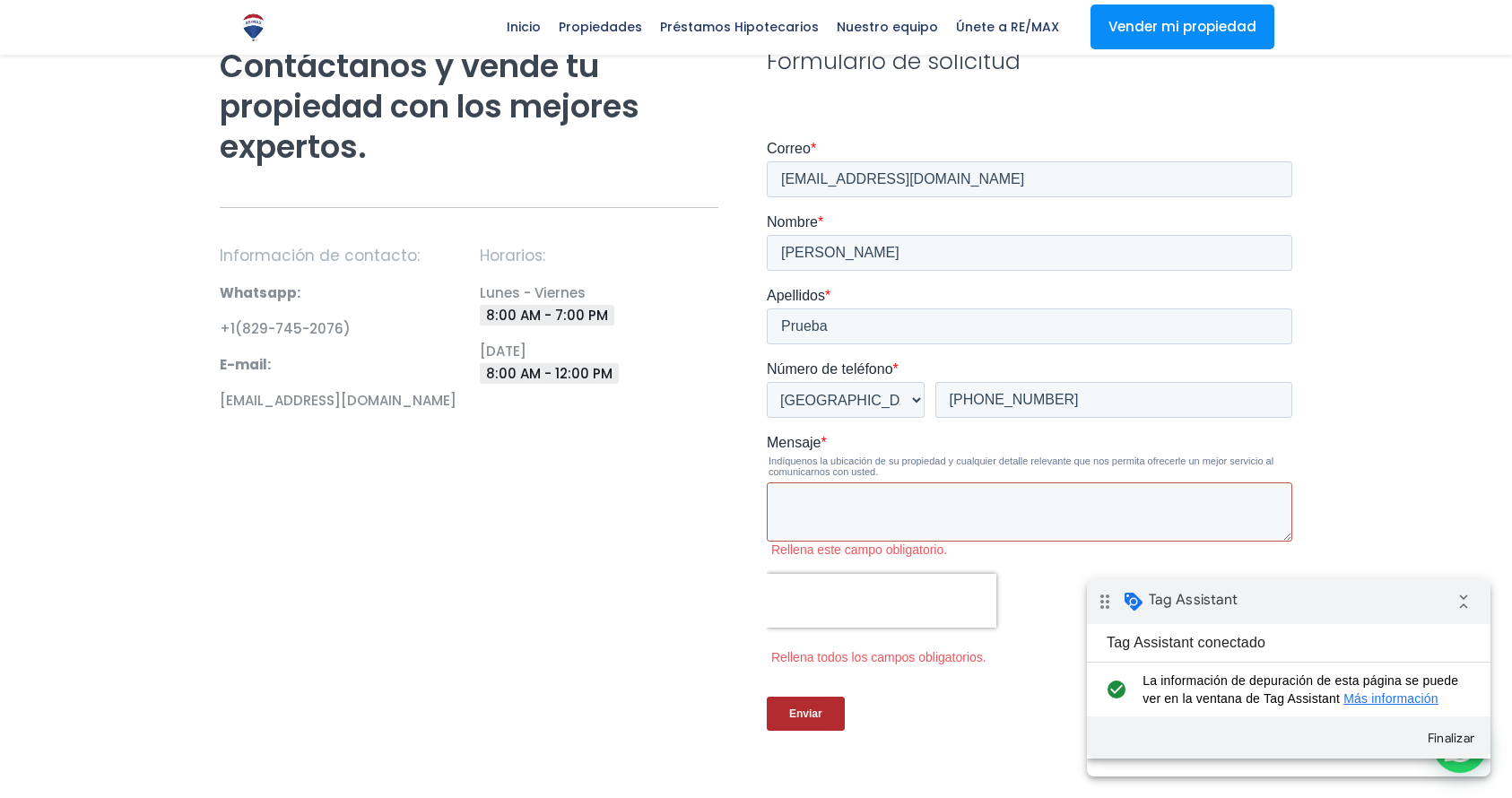 click on "Mensaje *" at bounding box center [1030, 512] 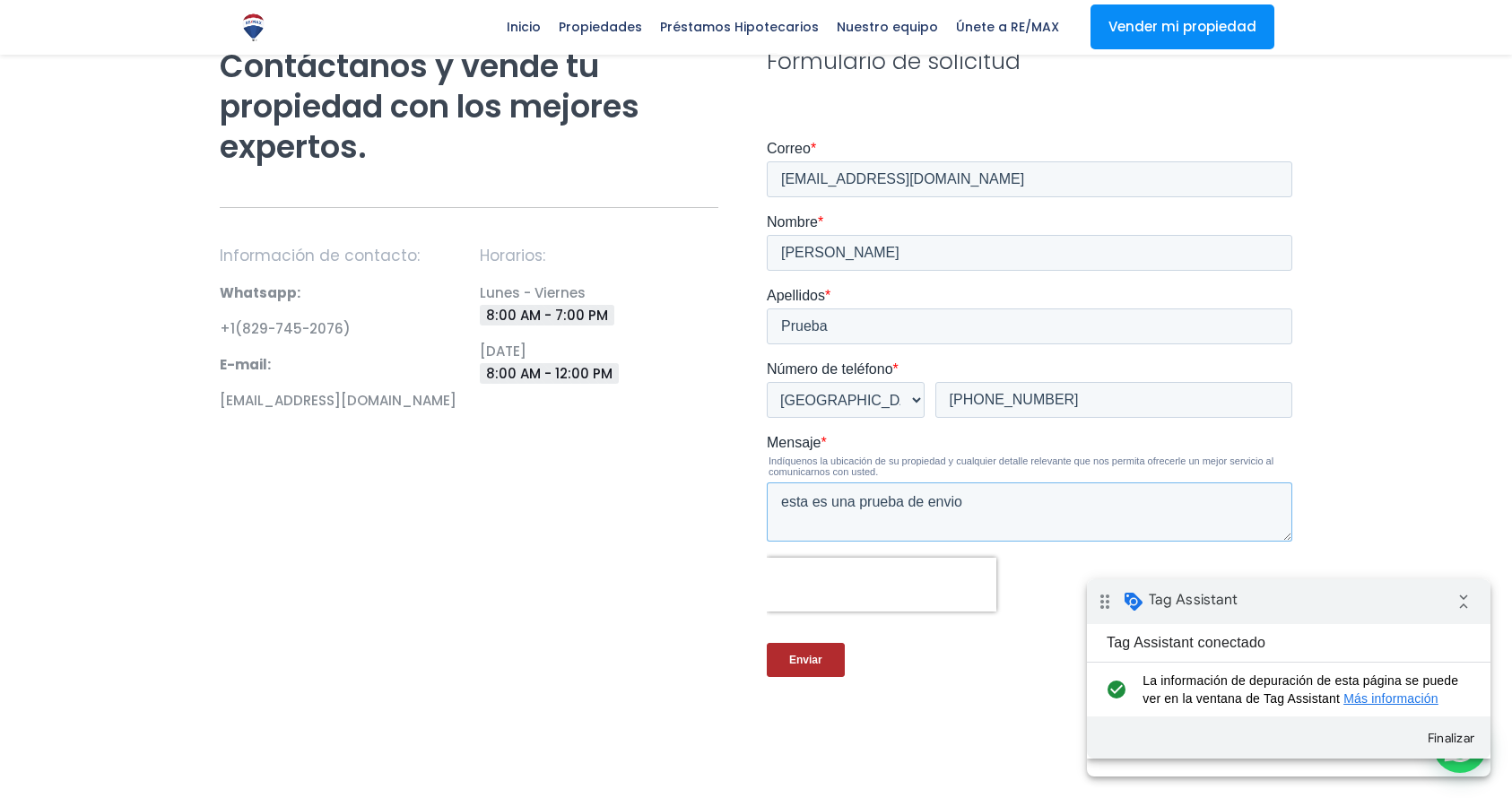 type on "esta es una prueba de envio" 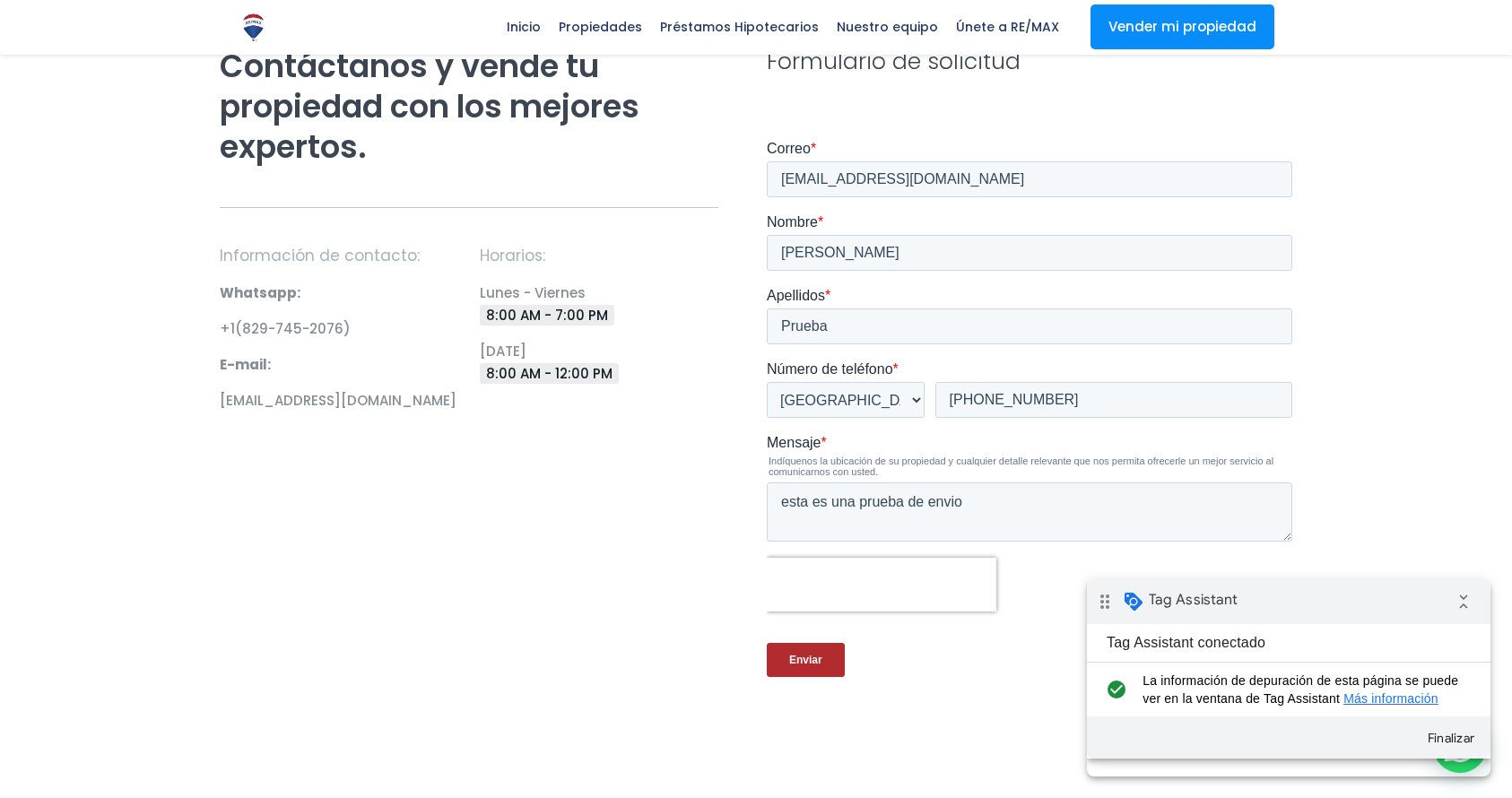 click on "Enviar" at bounding box center (805, 660) 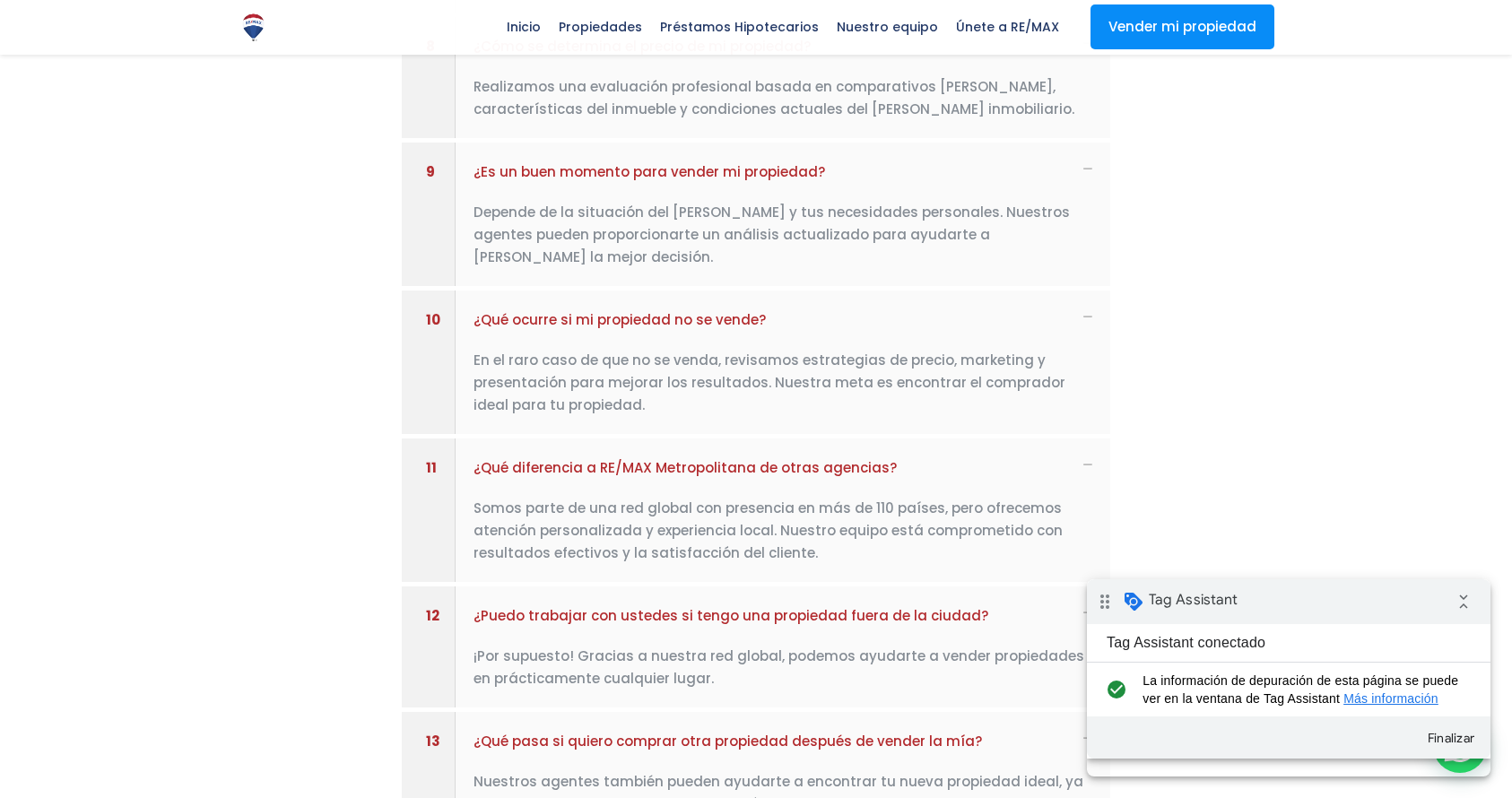 scroll, scrollTop: 3196, scrollLeft: 0, axis: vertical 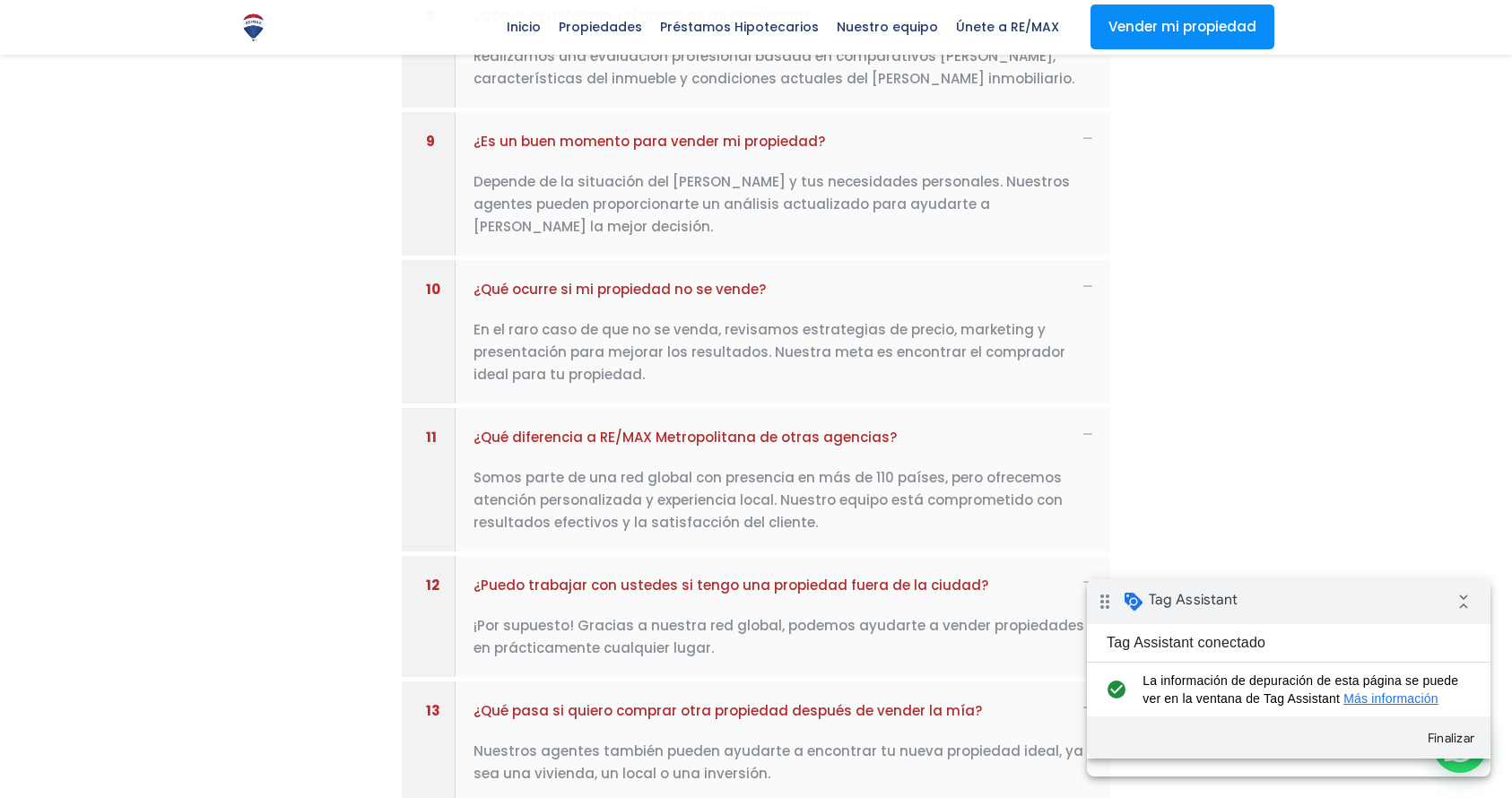 click at bounding box center (756, -45) 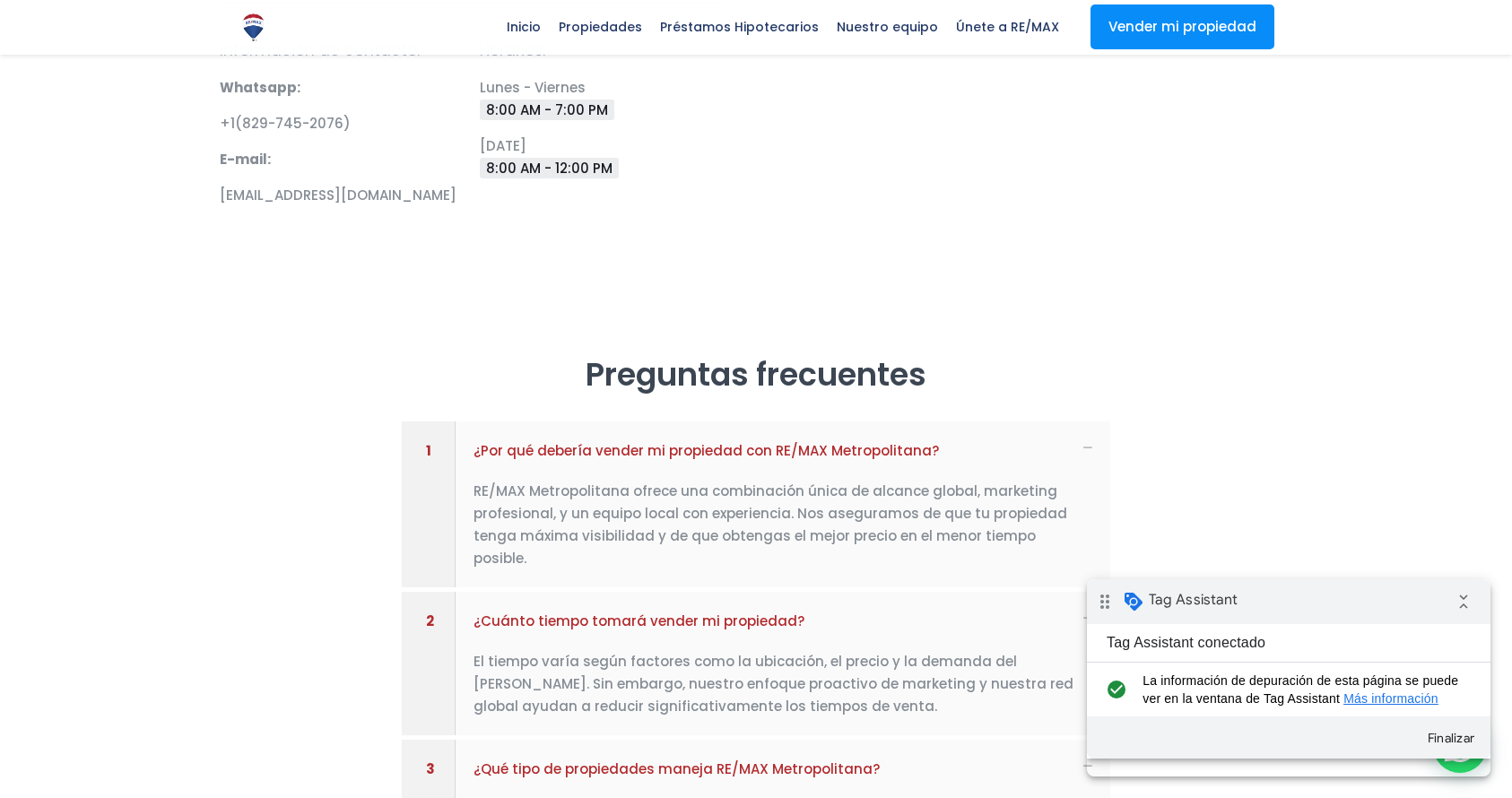 scroll, scrollTop: 1336, scrollLeft: 0, axis: vertical 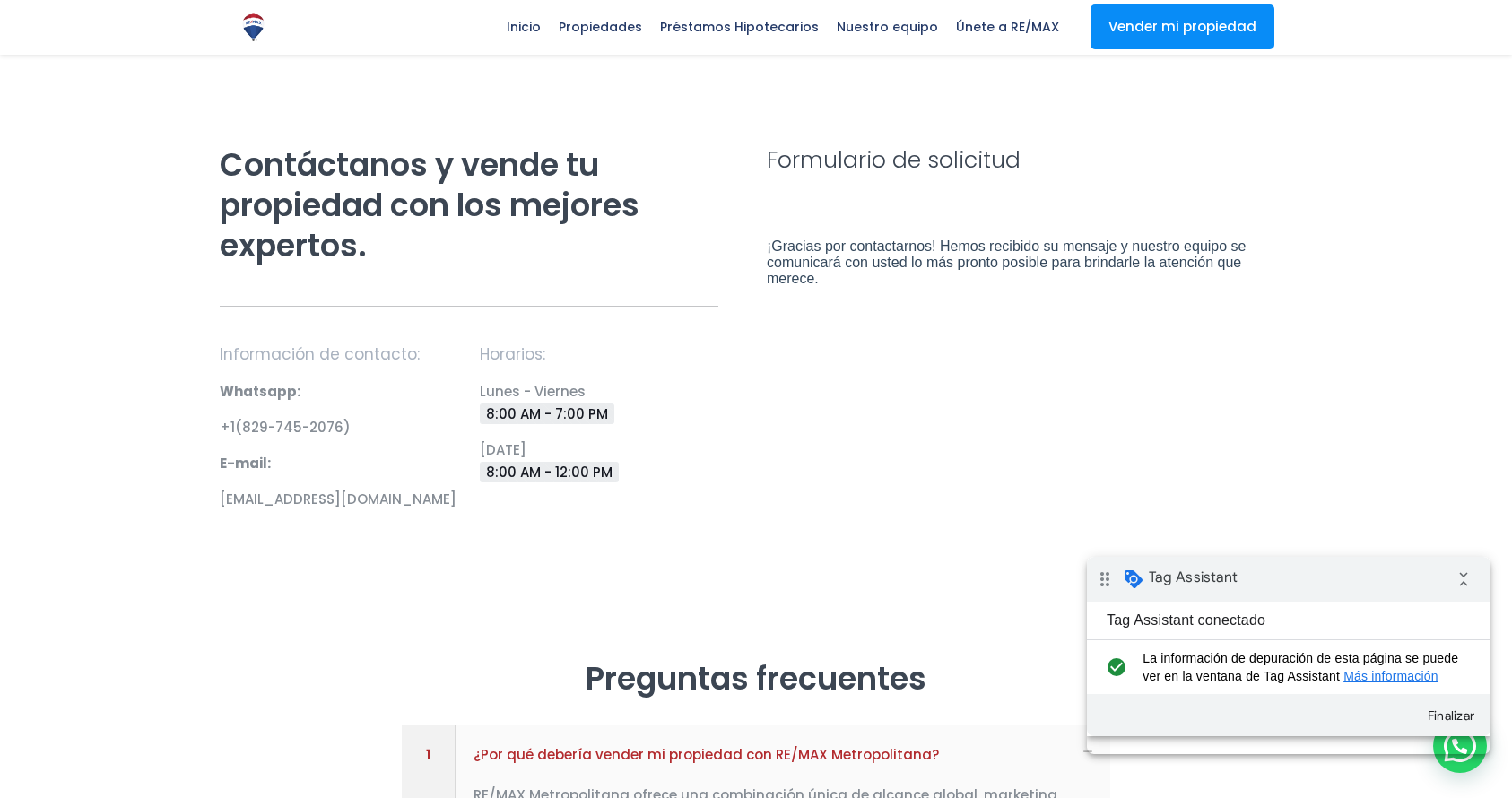 click on "Tag Assistant" at bounding box center [1193, 577] 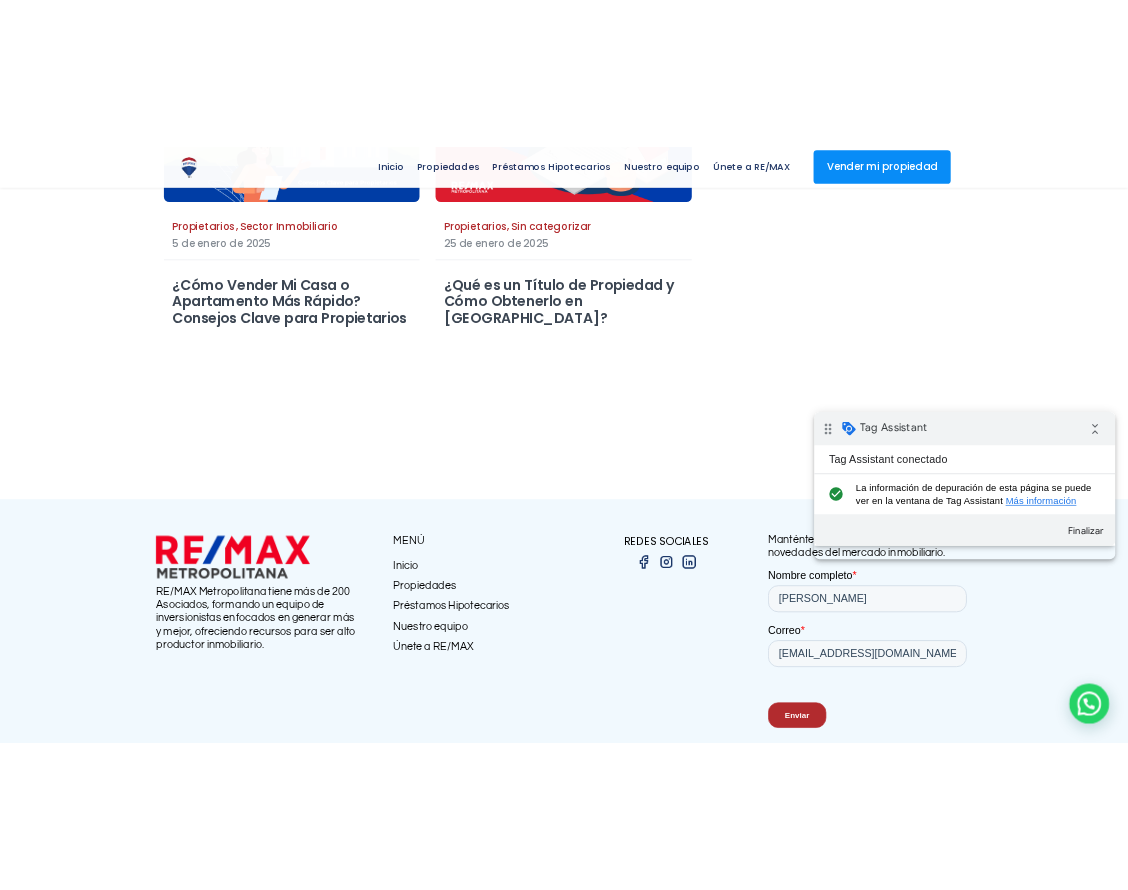 scroll, scrollTop: 5099, scrollLeft: 0, axis: vertical 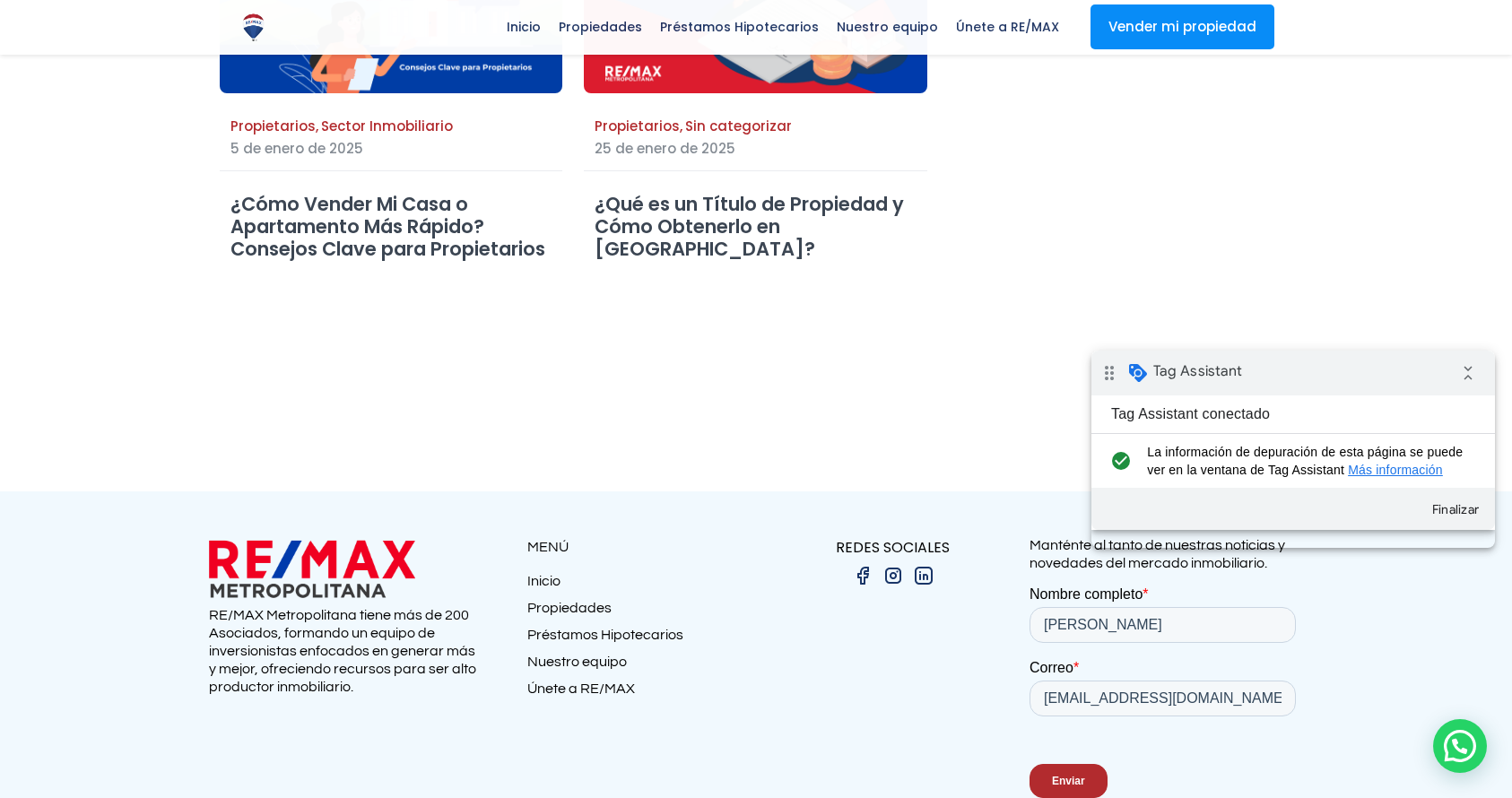 click on "Tag Assistant" at bounding box center (1197, 371) 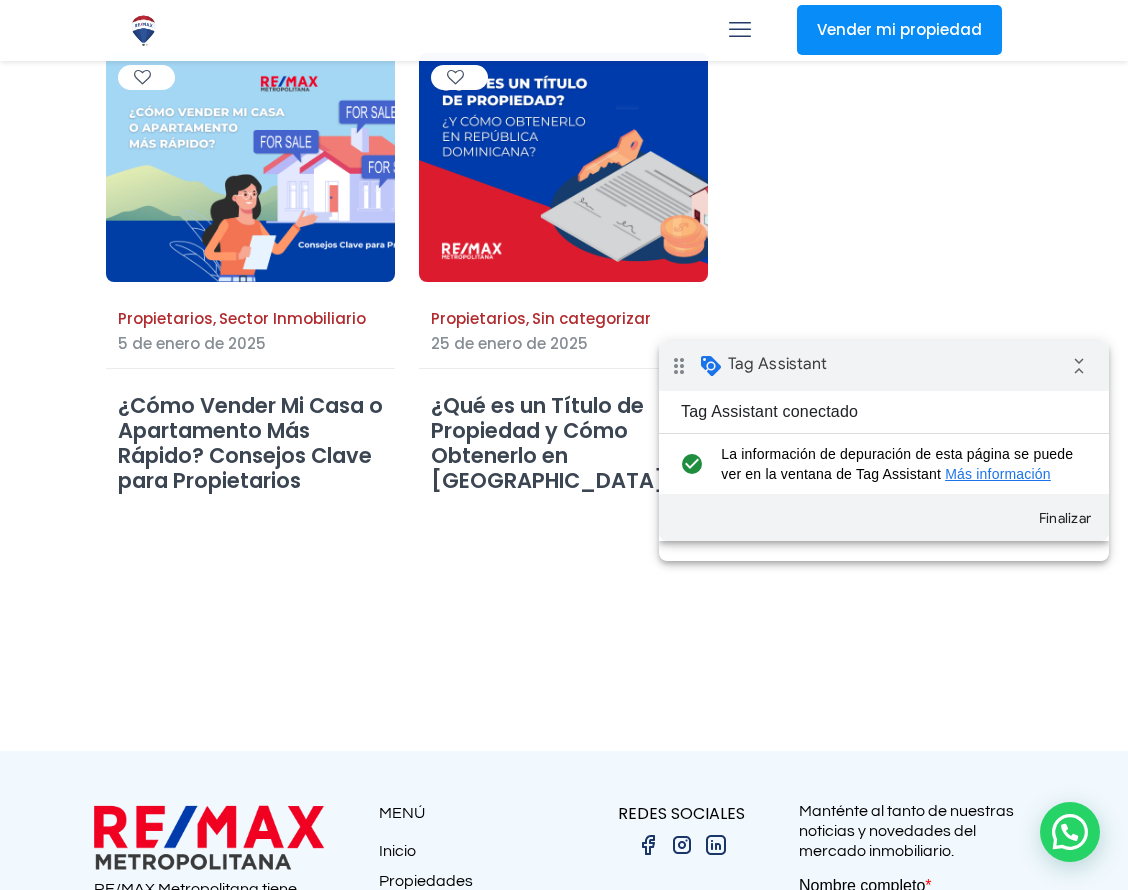 scroll, scrollTop: 5718, scrollLeft: 0, axis: vertical 